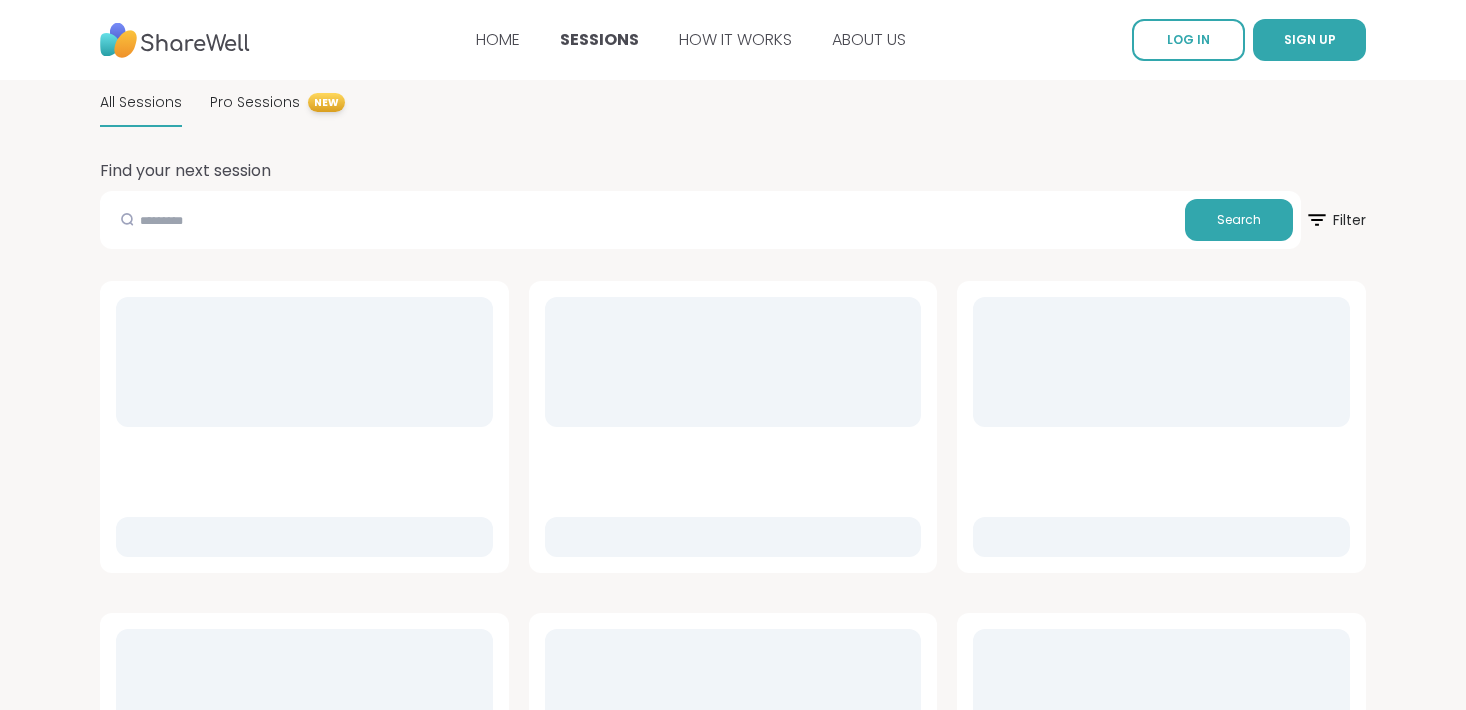 scroll, scrollTop: 0, scrollLeft: 0, axis: both 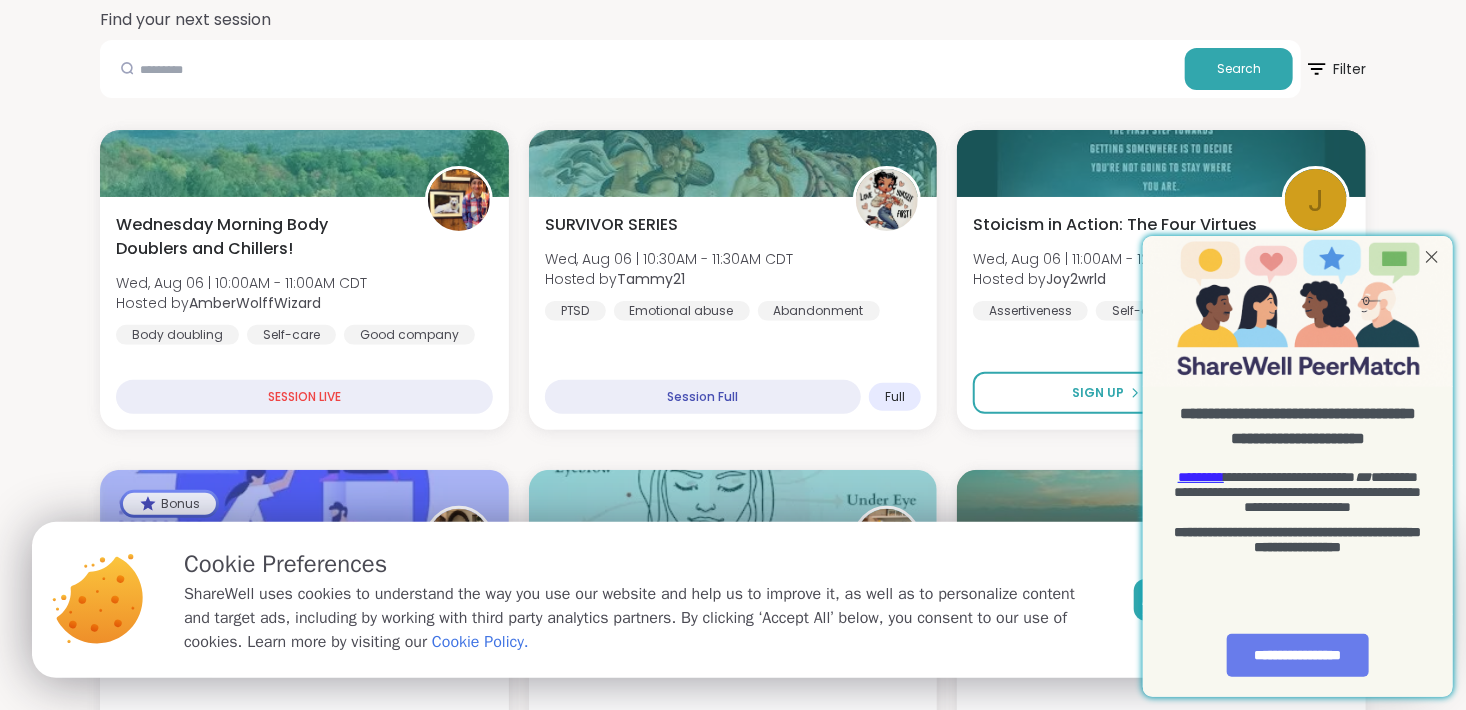 click at bounding box center [1431, 255] 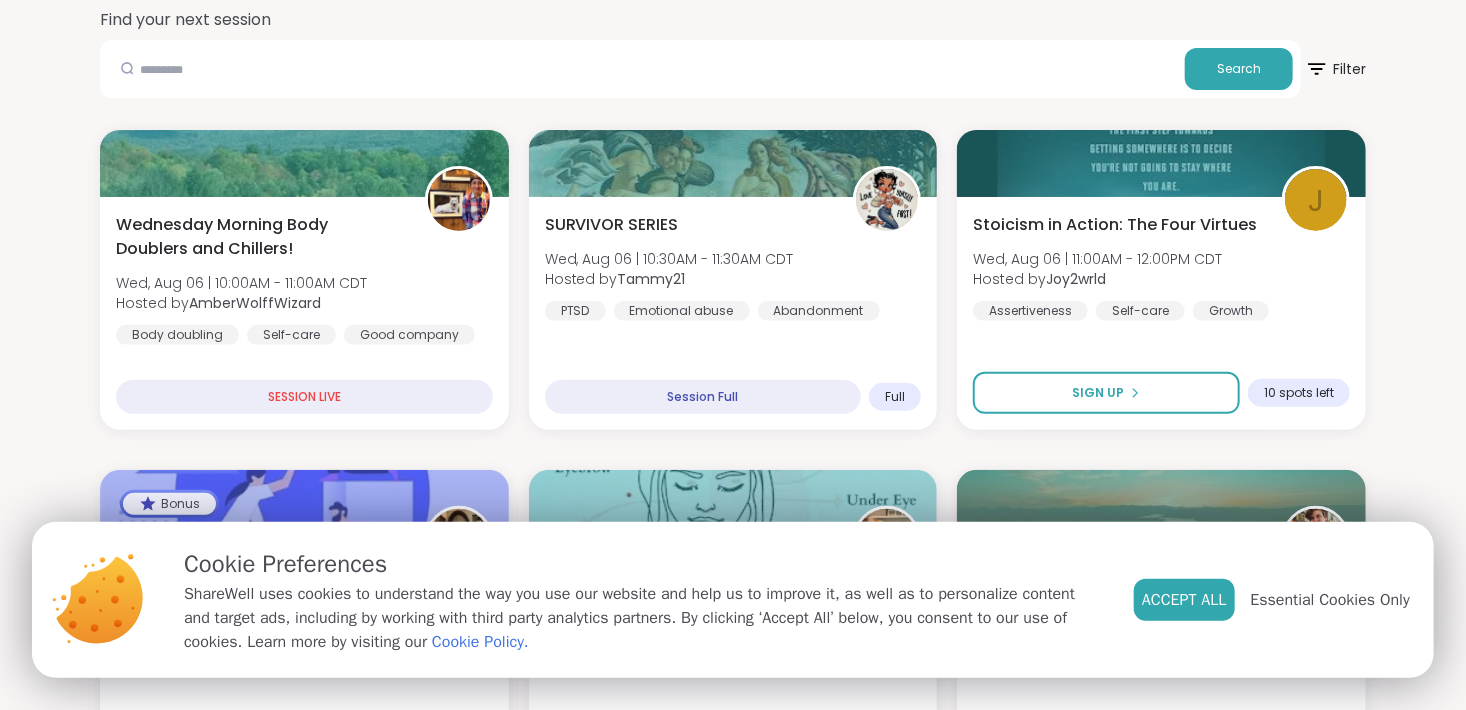 click on "Accept All" at bounding box center (1184, 600) 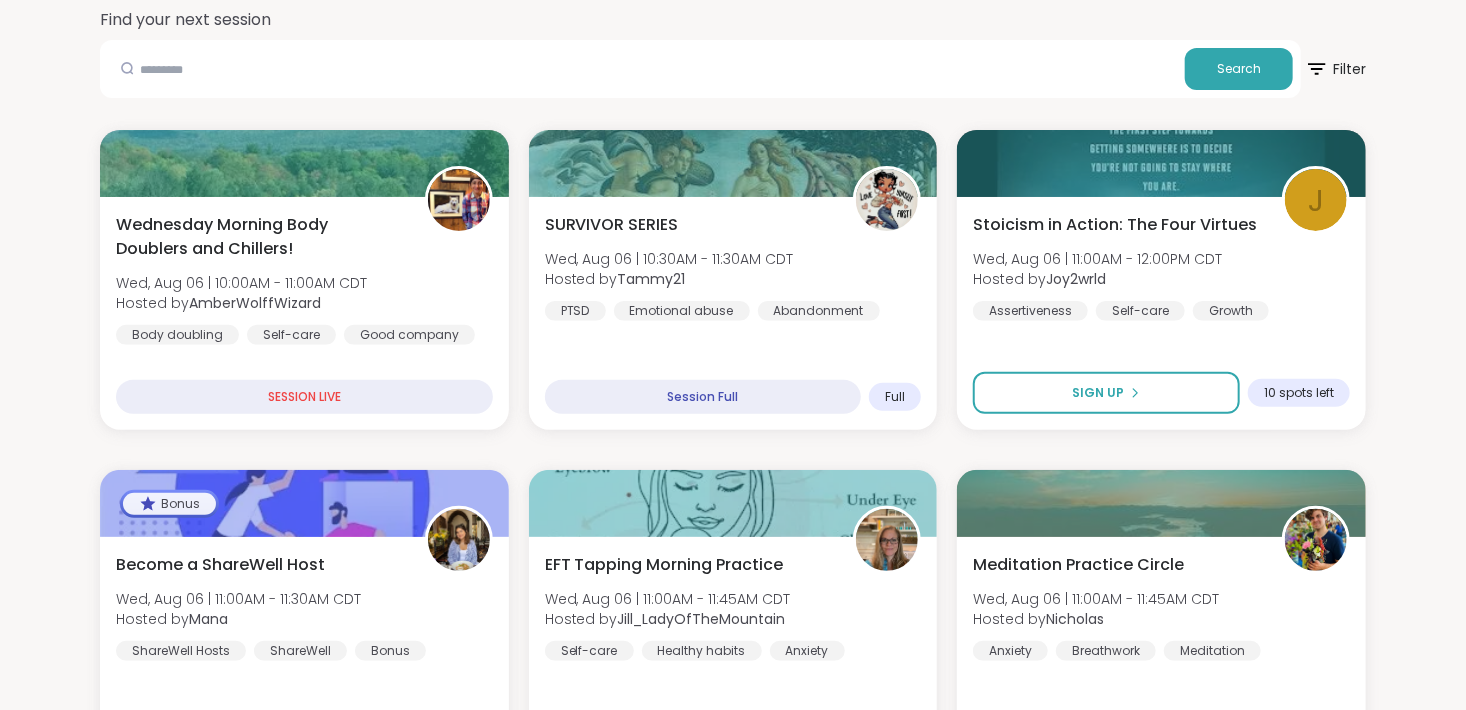 click on "SESSION LIVE" at bounding box center [304, 397] 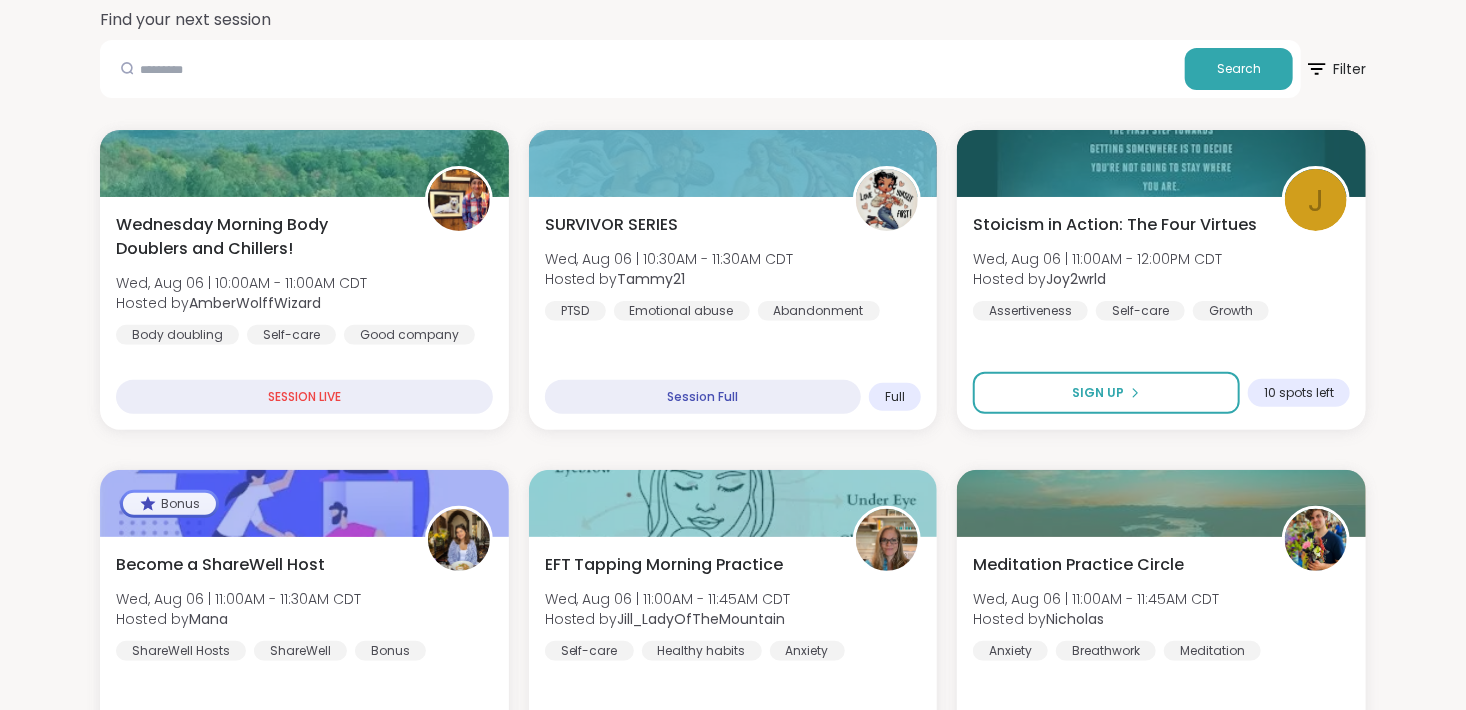 click on "SESSION LIVE" at bounding box center (304, 397) 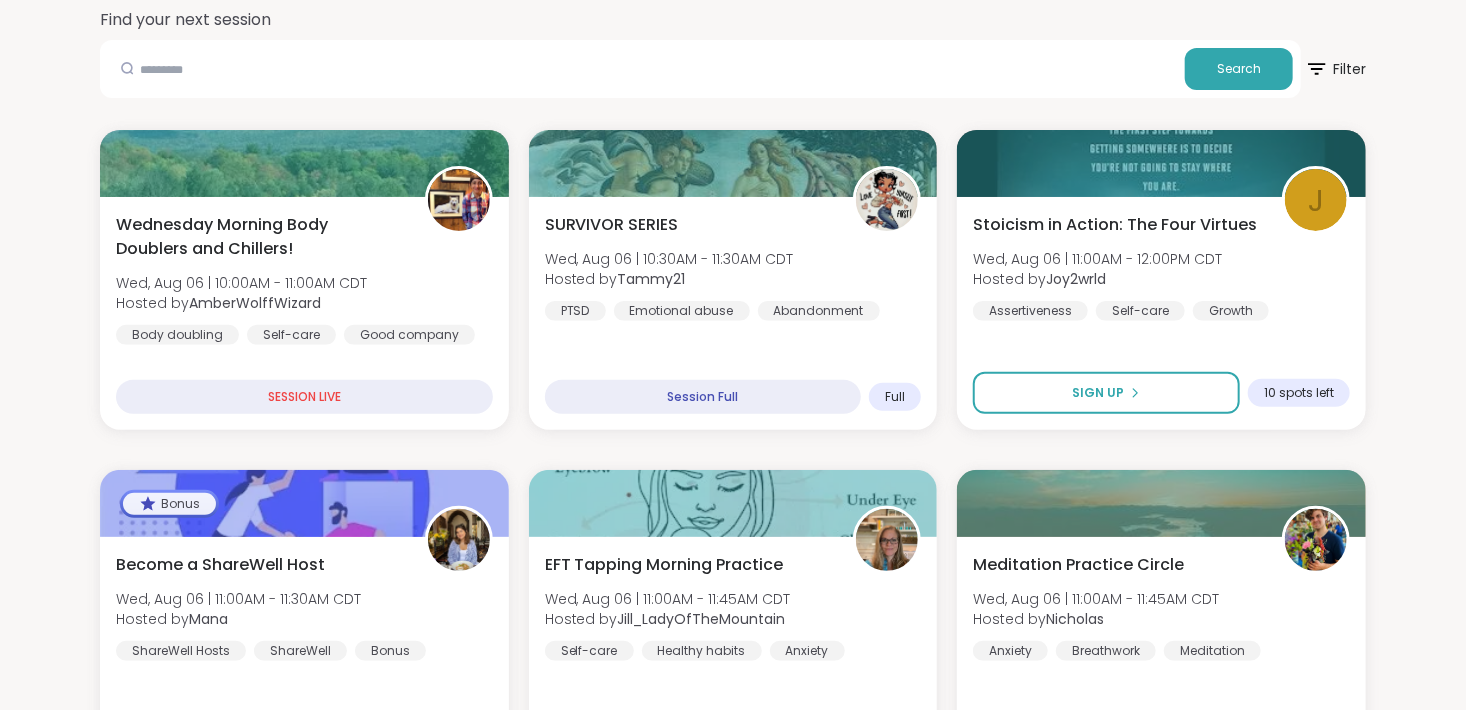 click on "Wednesday Morning Body Doublers and Chillers!" at bounding box center (259, 237) 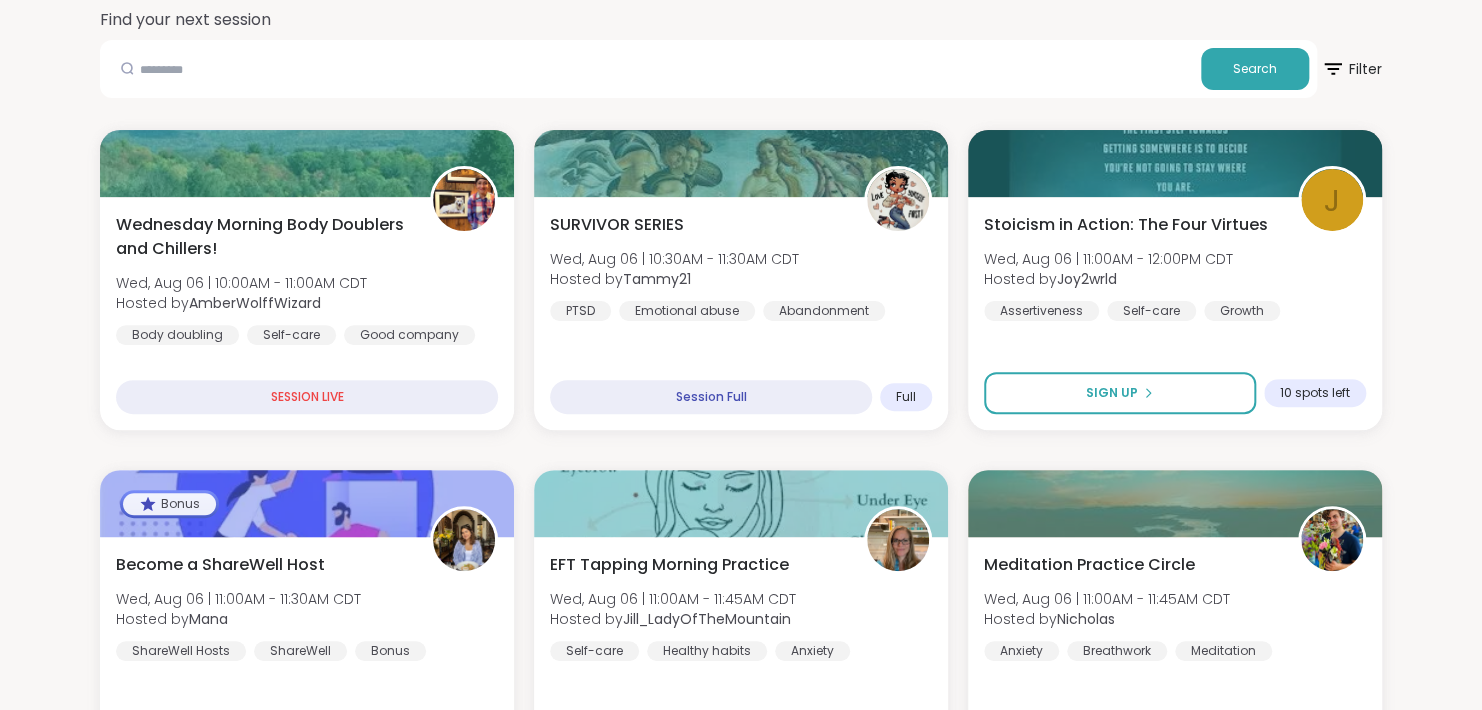 click on "Wednesday Morning Body Doublers and Chillers!" at bounding box center (262, 237) 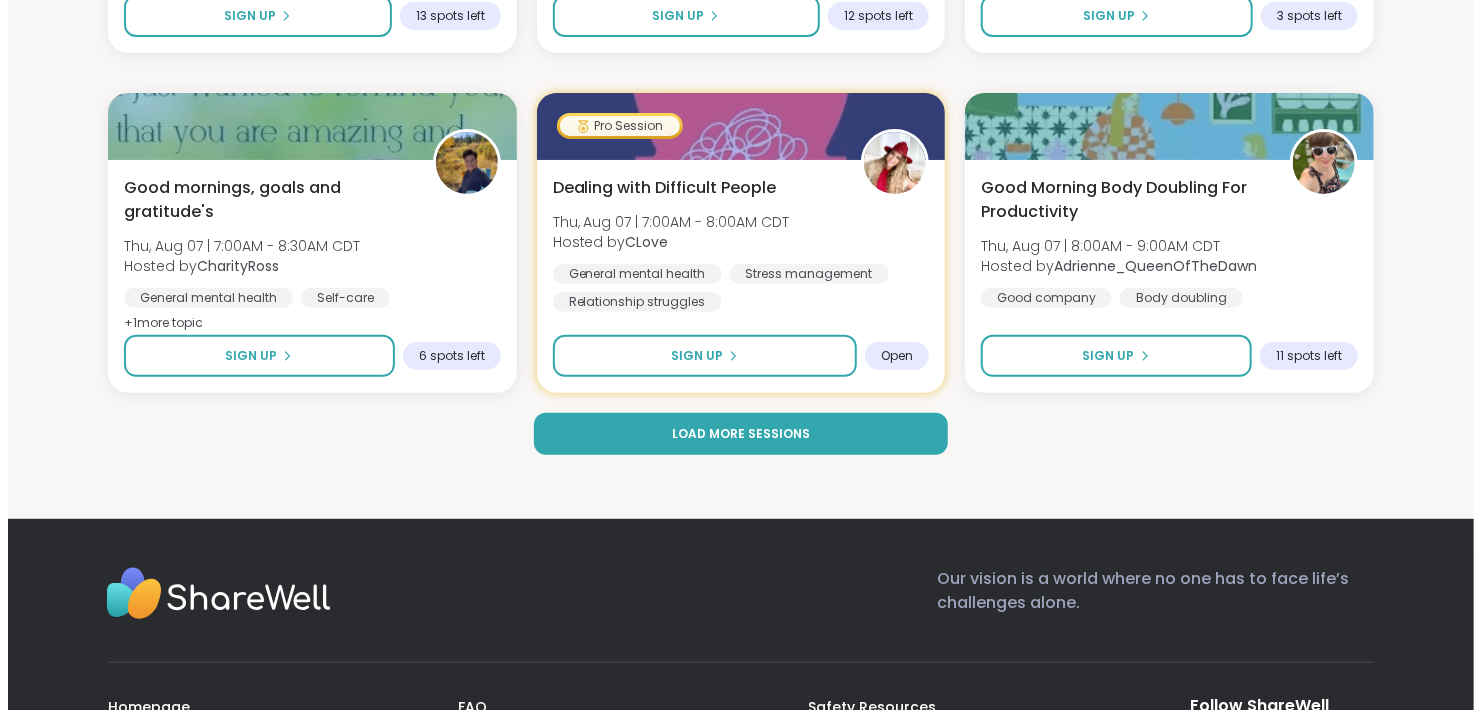 scroll, scrollTop: 3928, scrollLeft: 0, axis: vertical 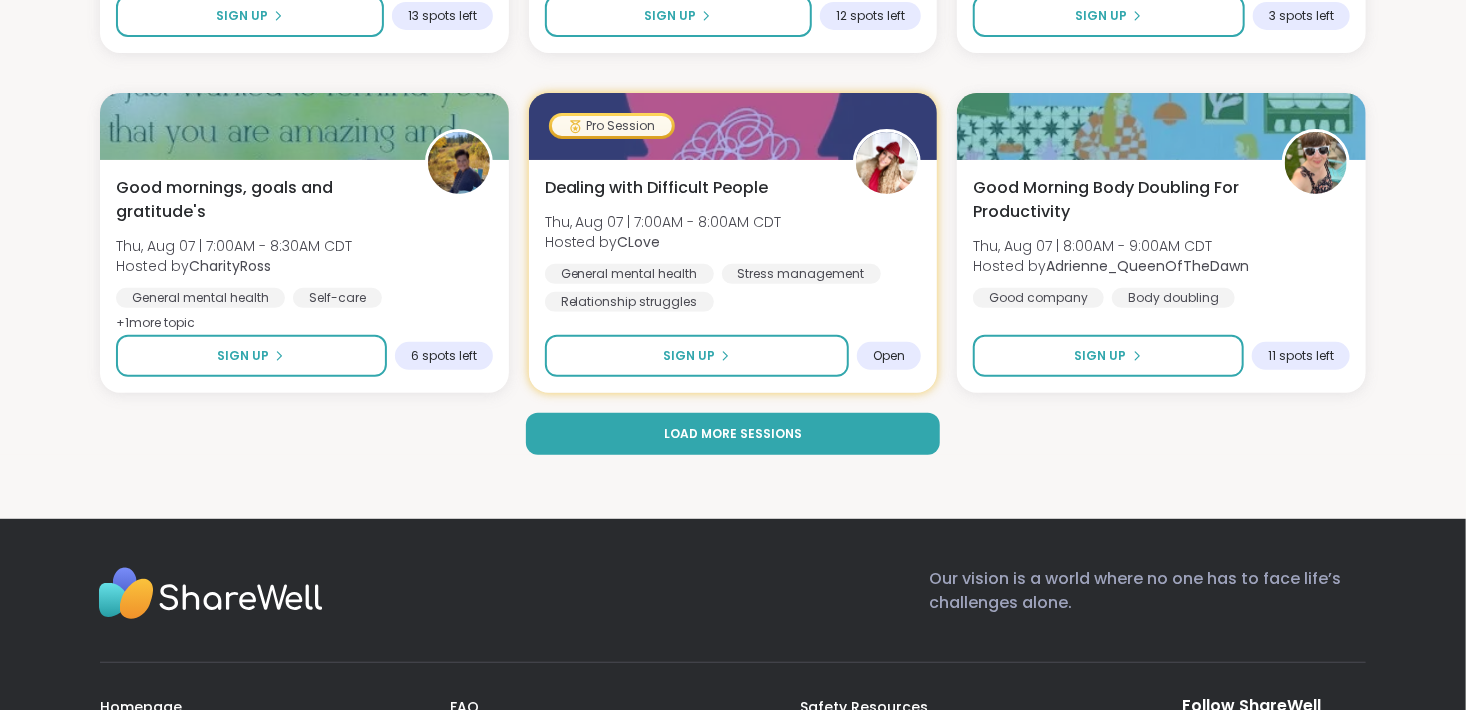 click on "Load more sessions" at bounding box center [733, 434] 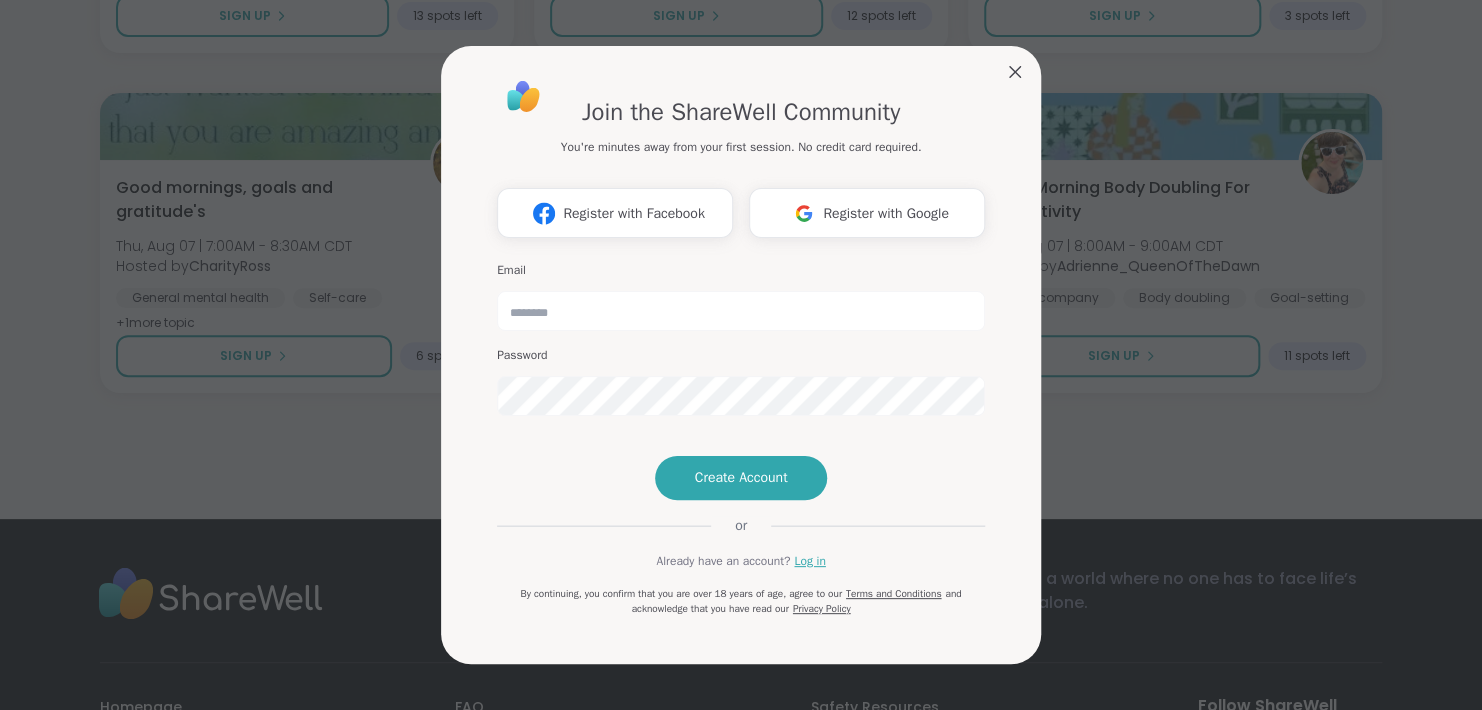 click on "Create Account" at bounding box center [741, 478] 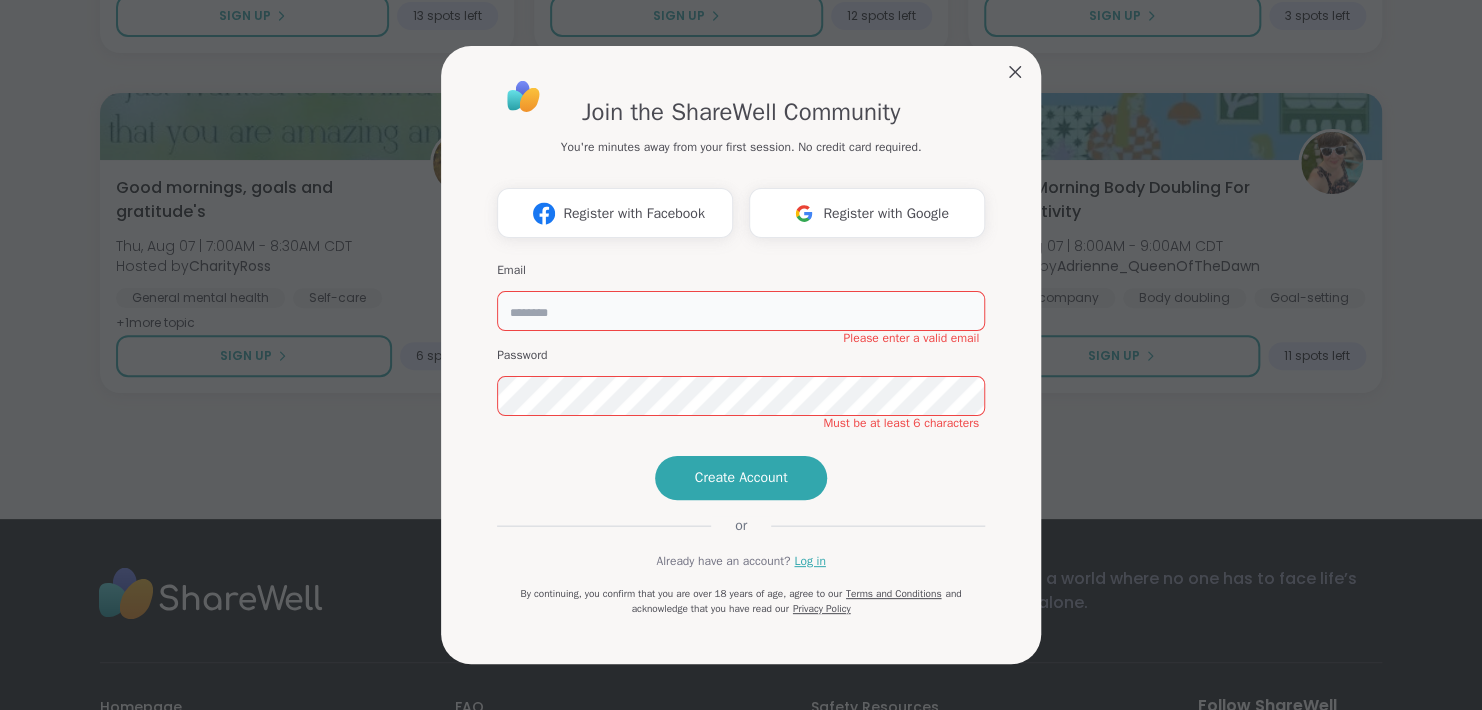click at bounding box center (741, 311) 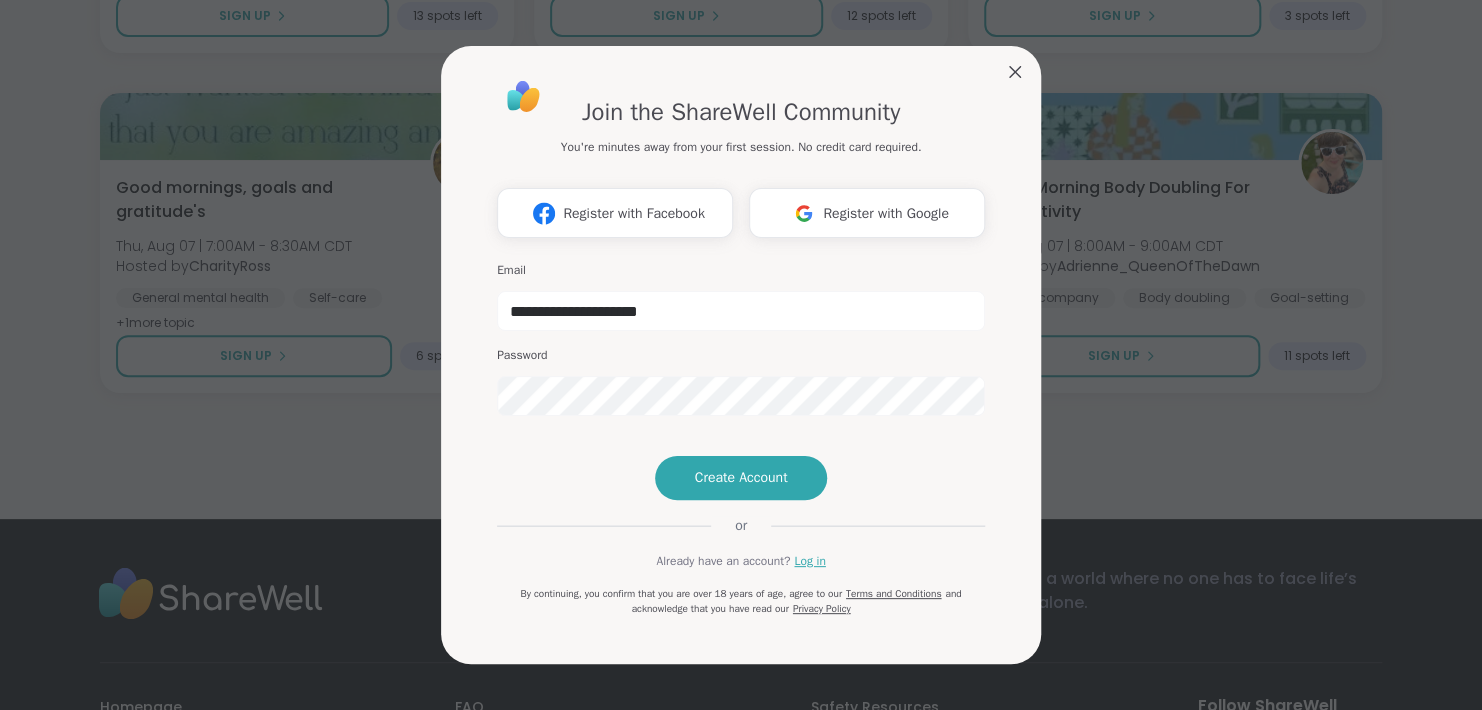 click on "Create Account" at bounding box center [741, 478] 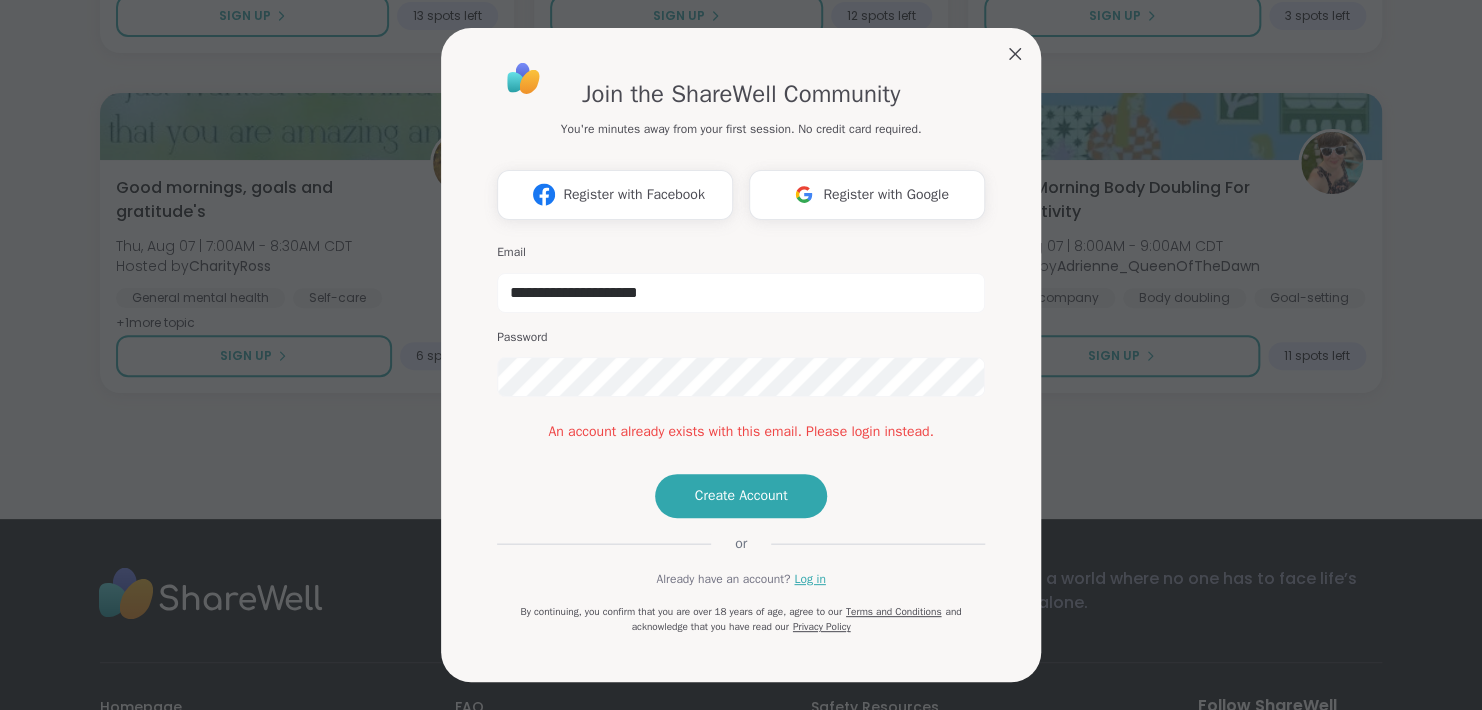 scroll, scrollTop: 31, scrollLeft: 0, axis: vertical 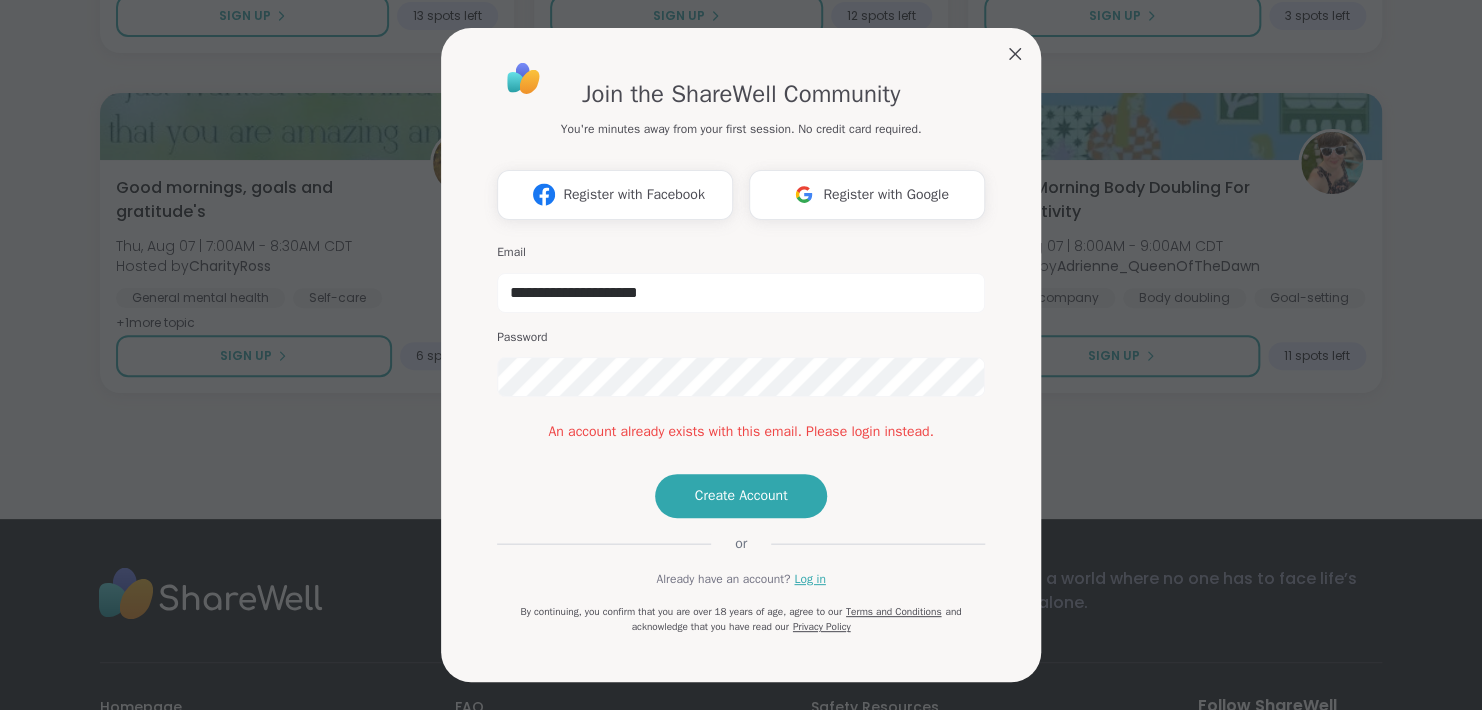 click on "Log in" at bounding box center (809, 579) 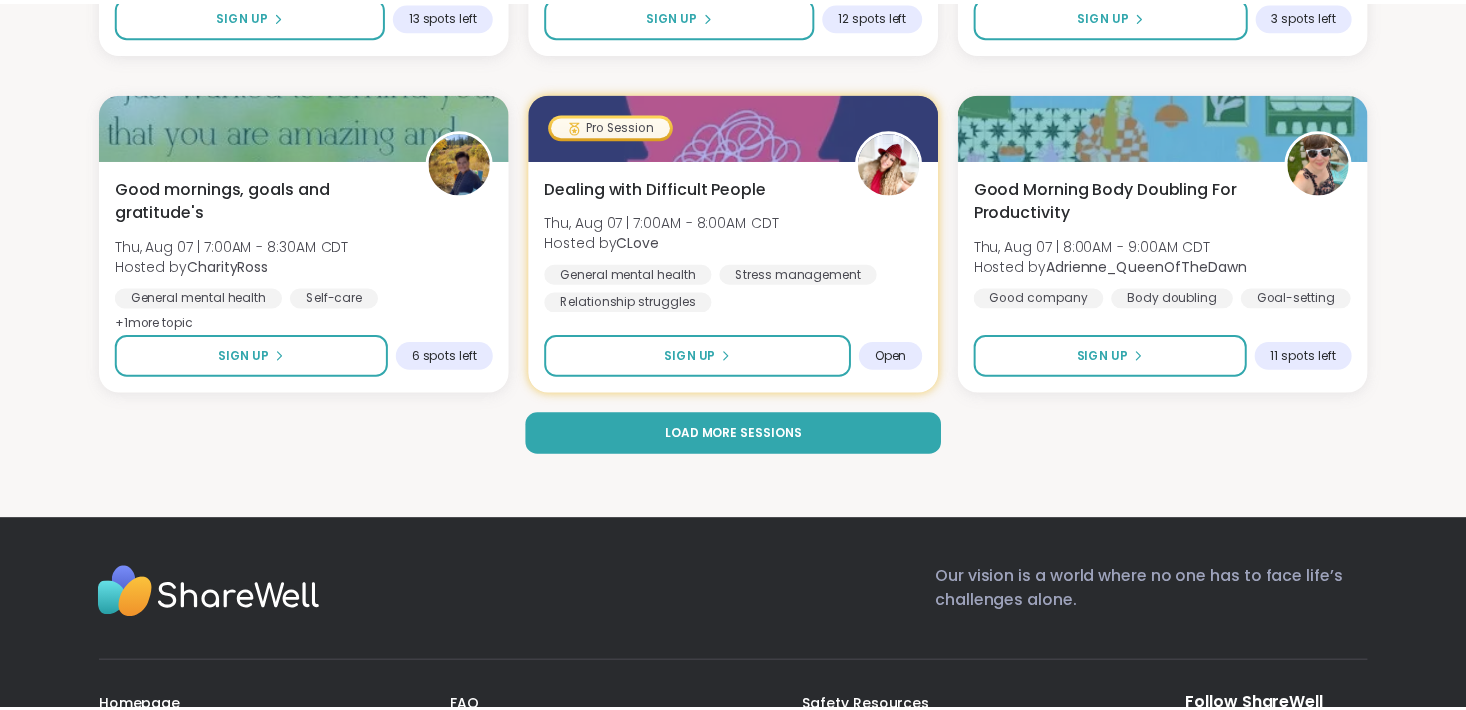 scroll, scrollTop: 0, scrollLeft: 0, axis: both 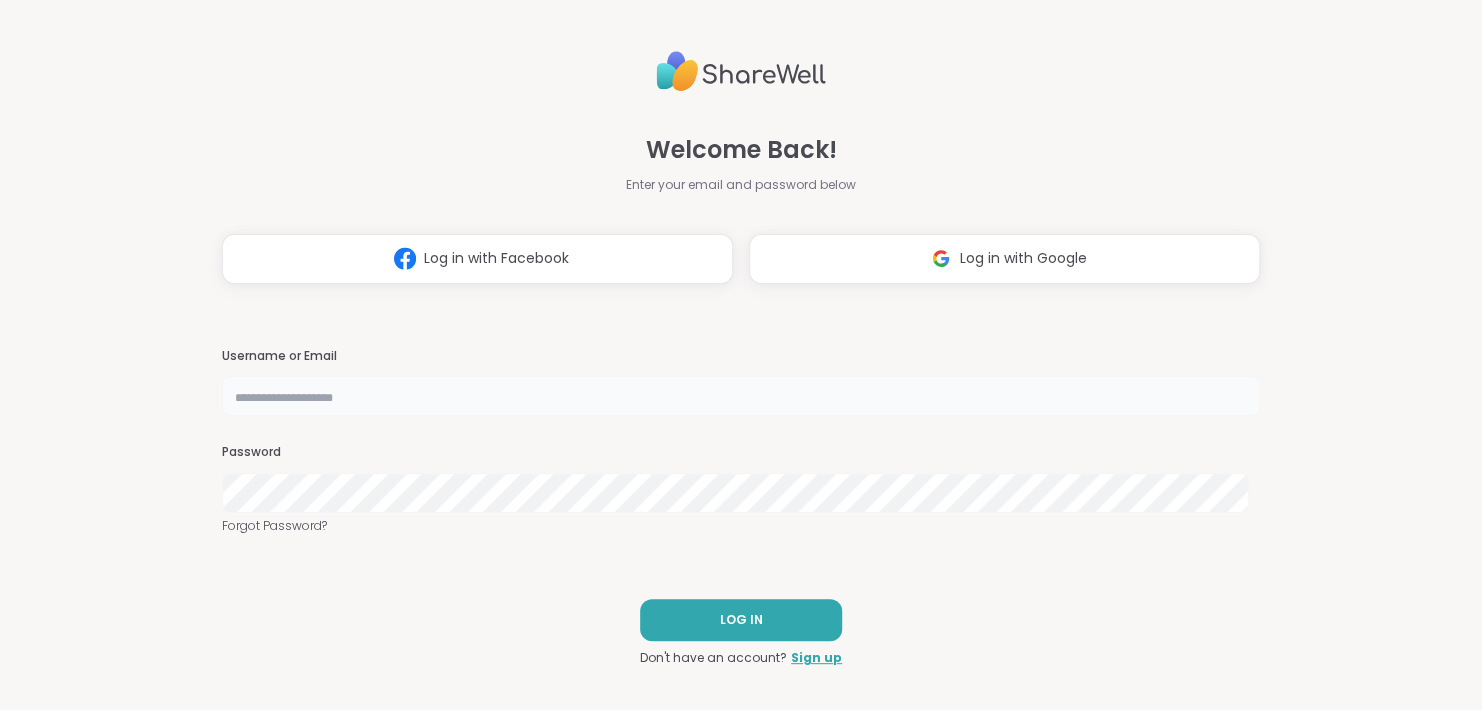 click at bounding box center [740, 396] 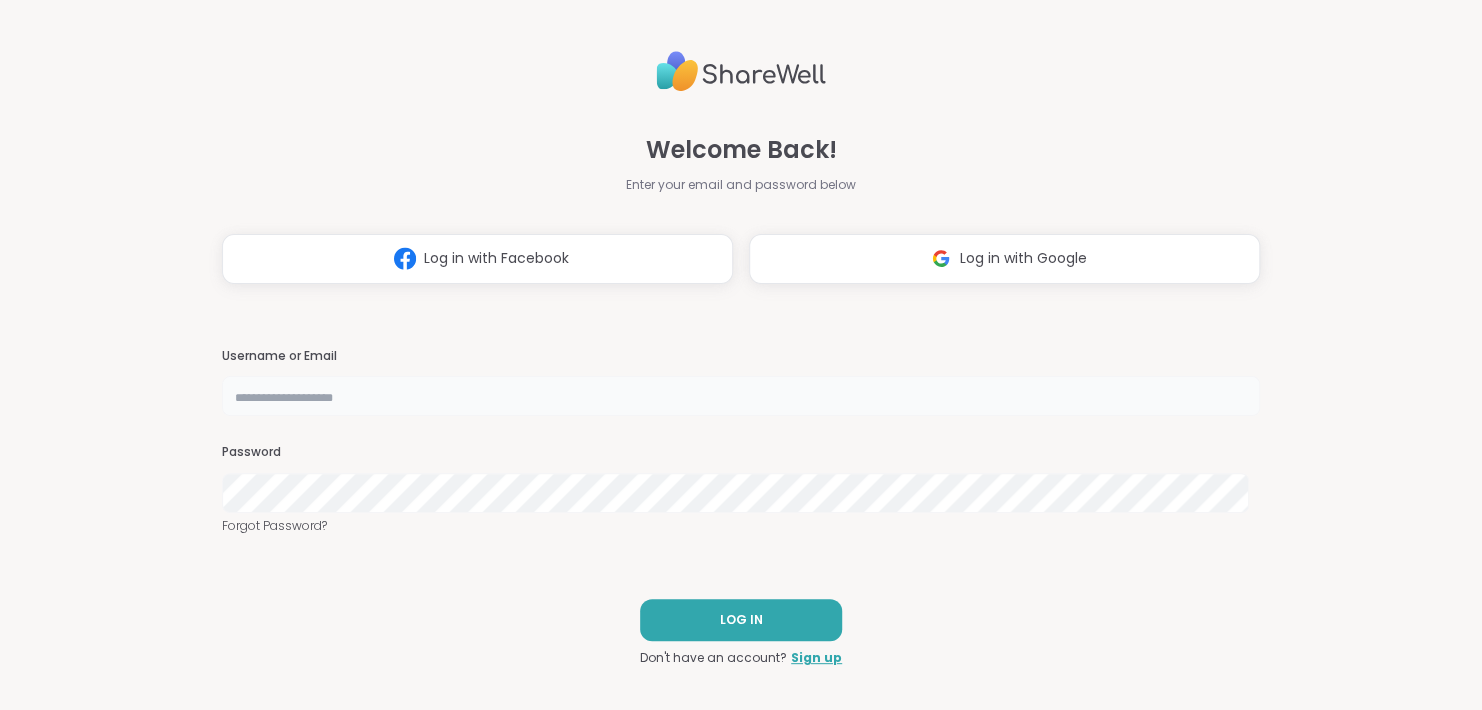 type on "**********" 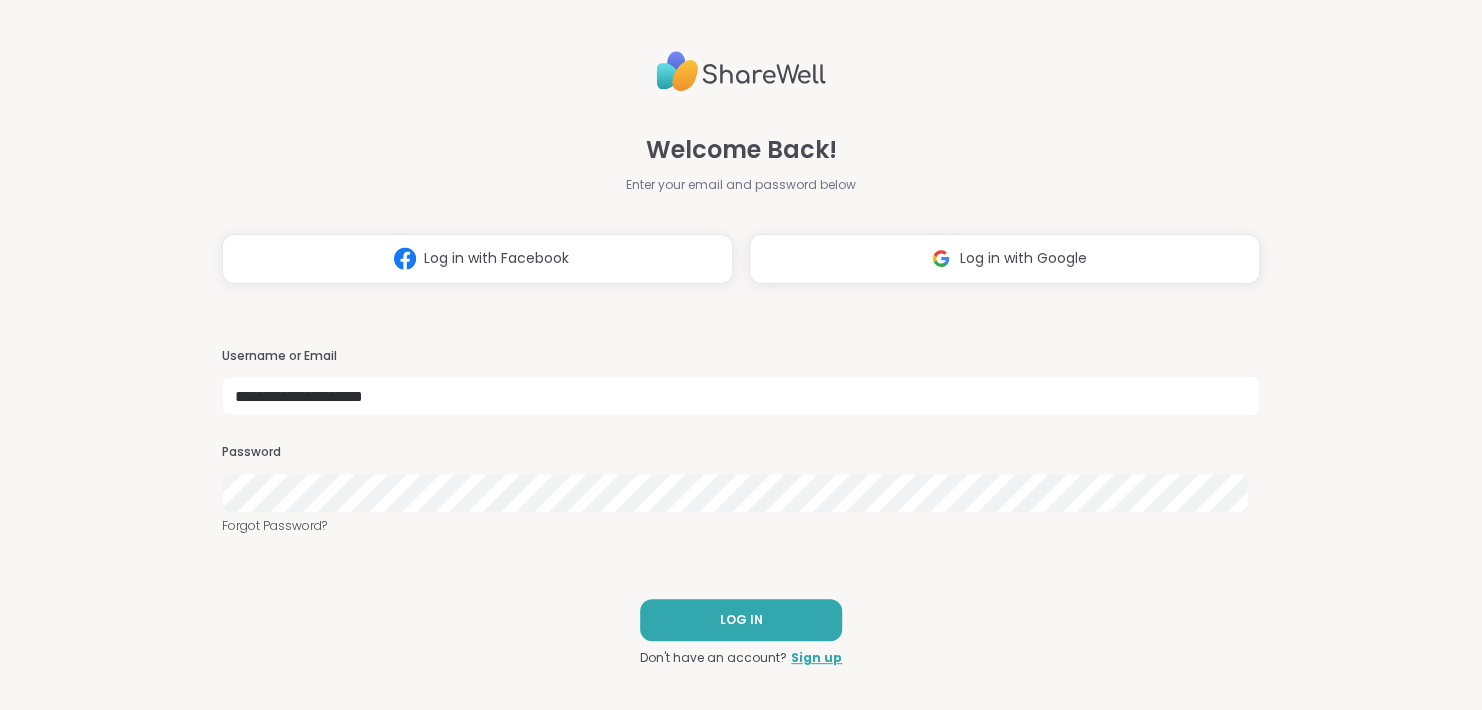 click on "LOG IN" at bounding box center (740, 620) 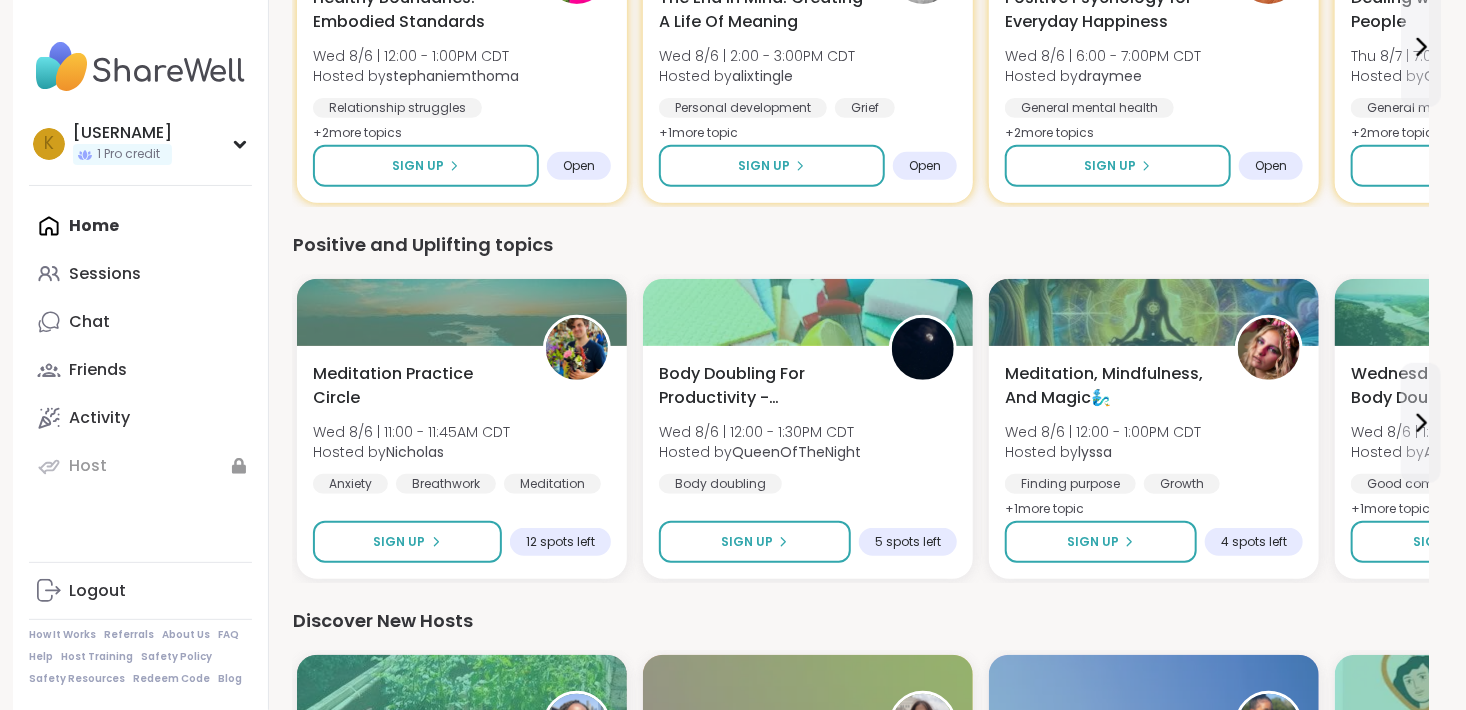 scroll, scrollTop: 343, scrollLeft: 0, axis: vertical 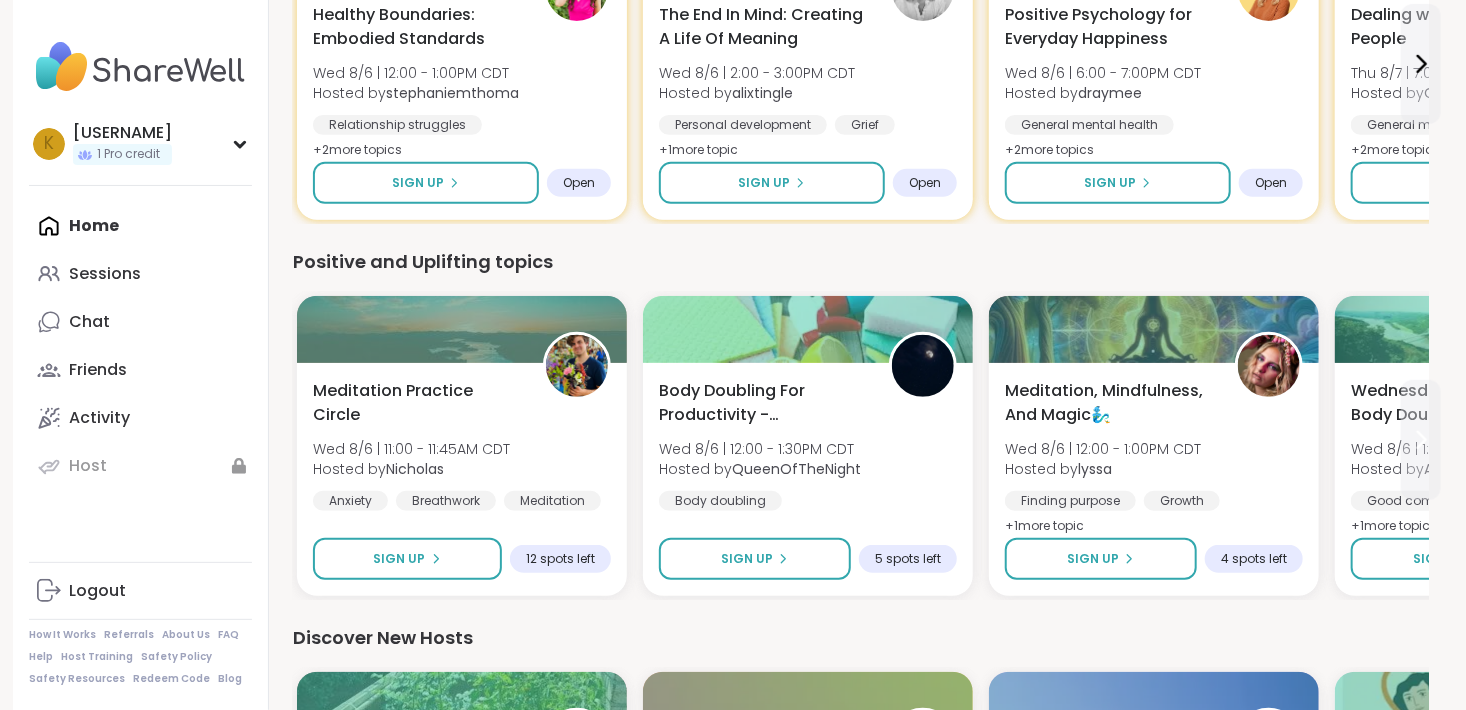 click 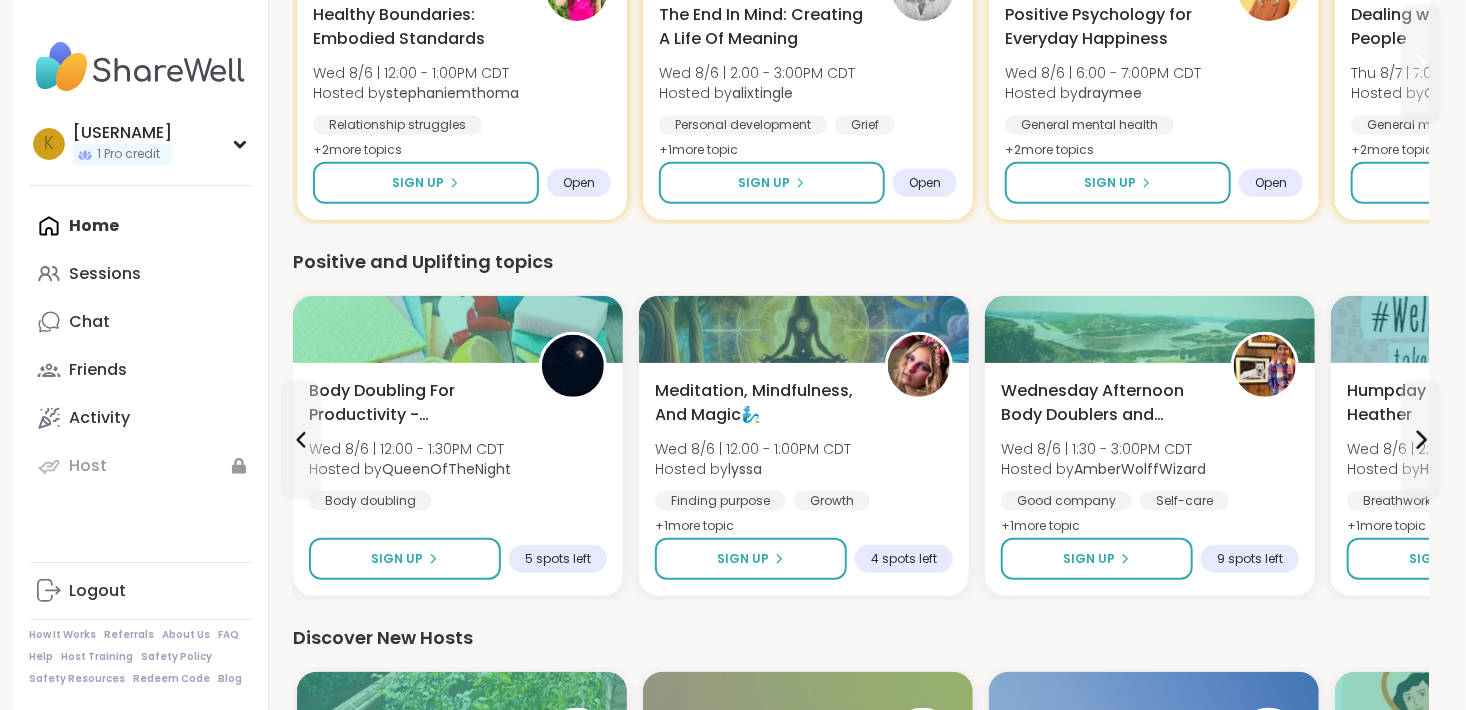 click 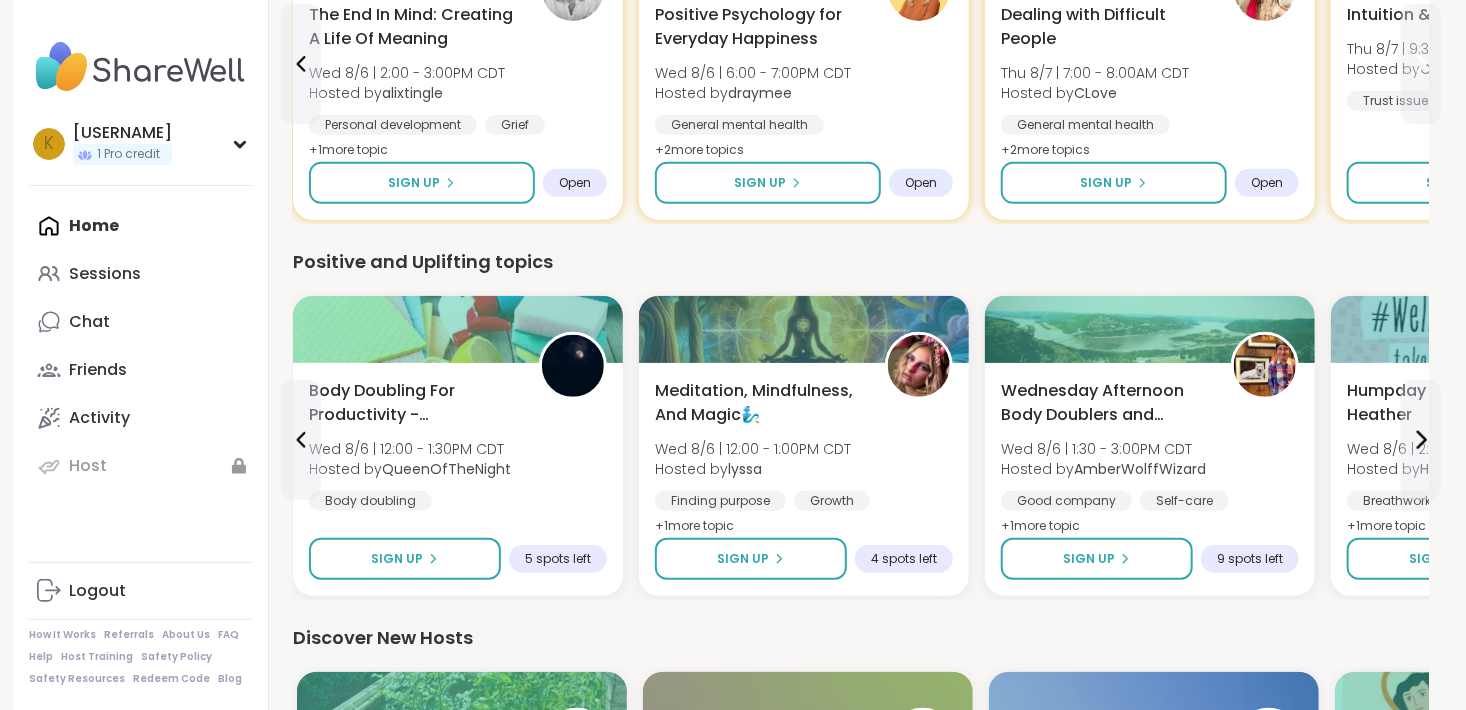 click 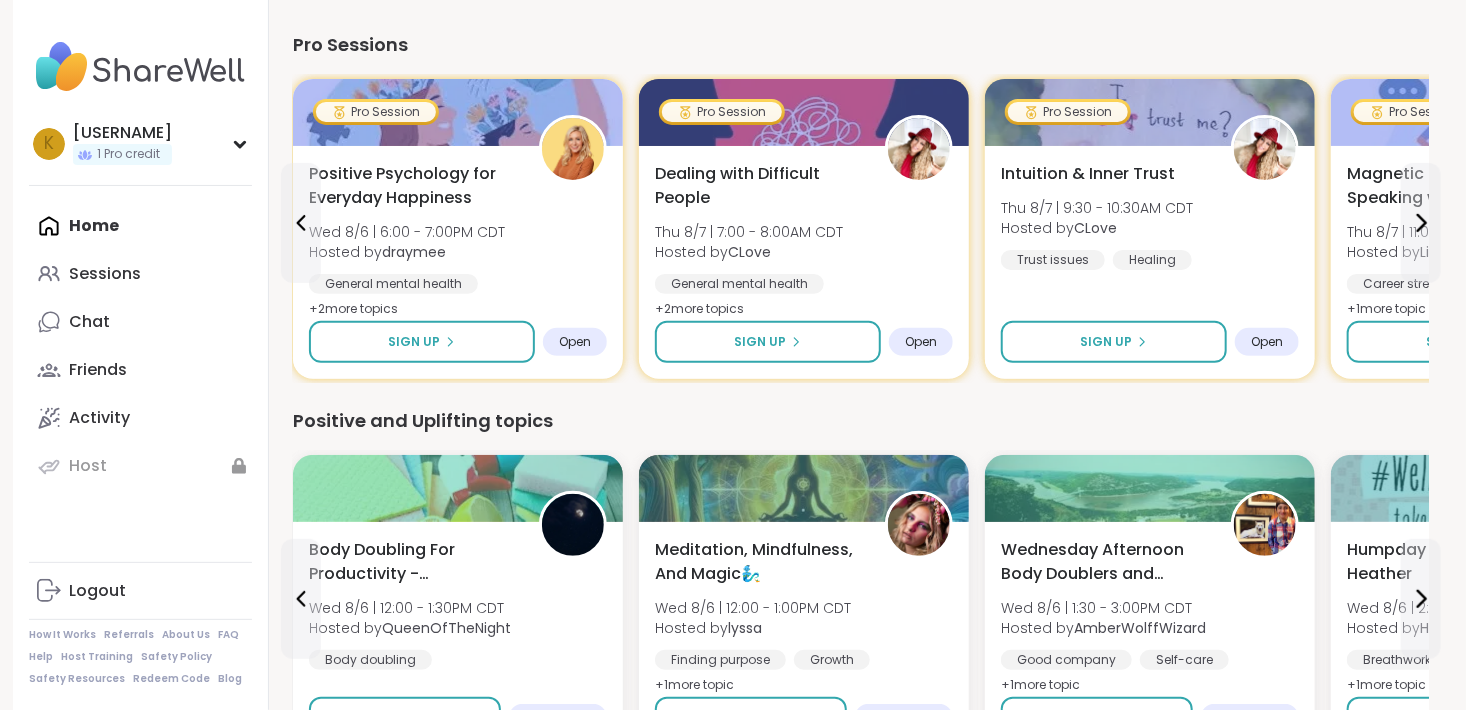 scroll, scrollTop: 184, scrollLeft: 0, axis: vertical 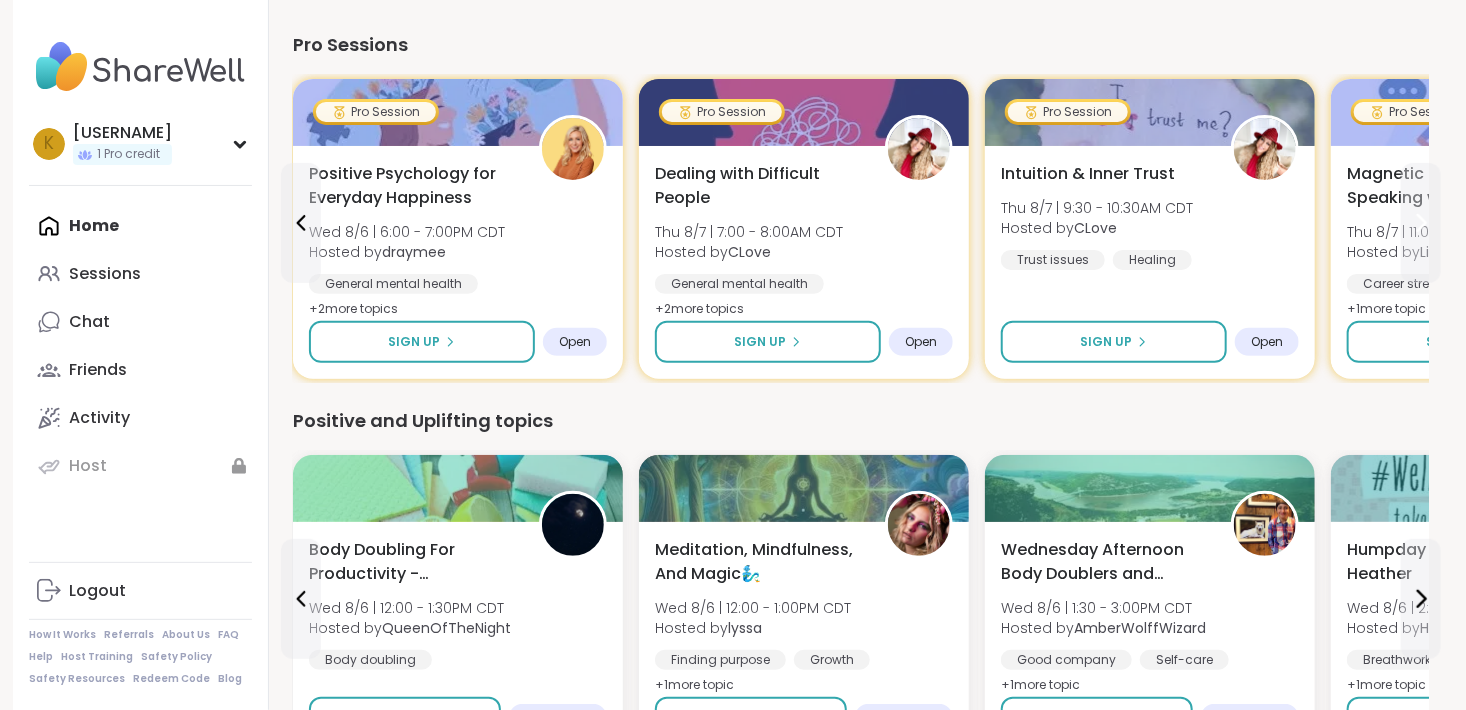 click 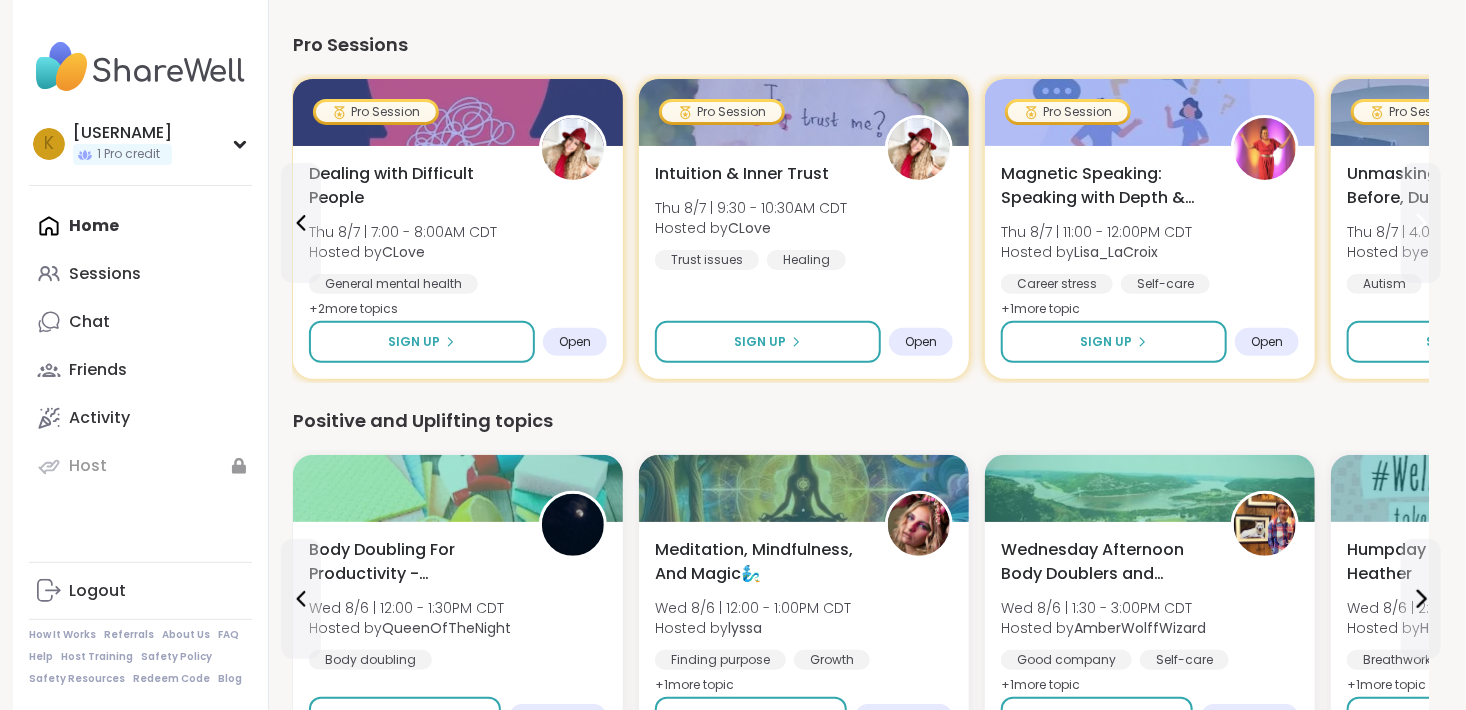 click 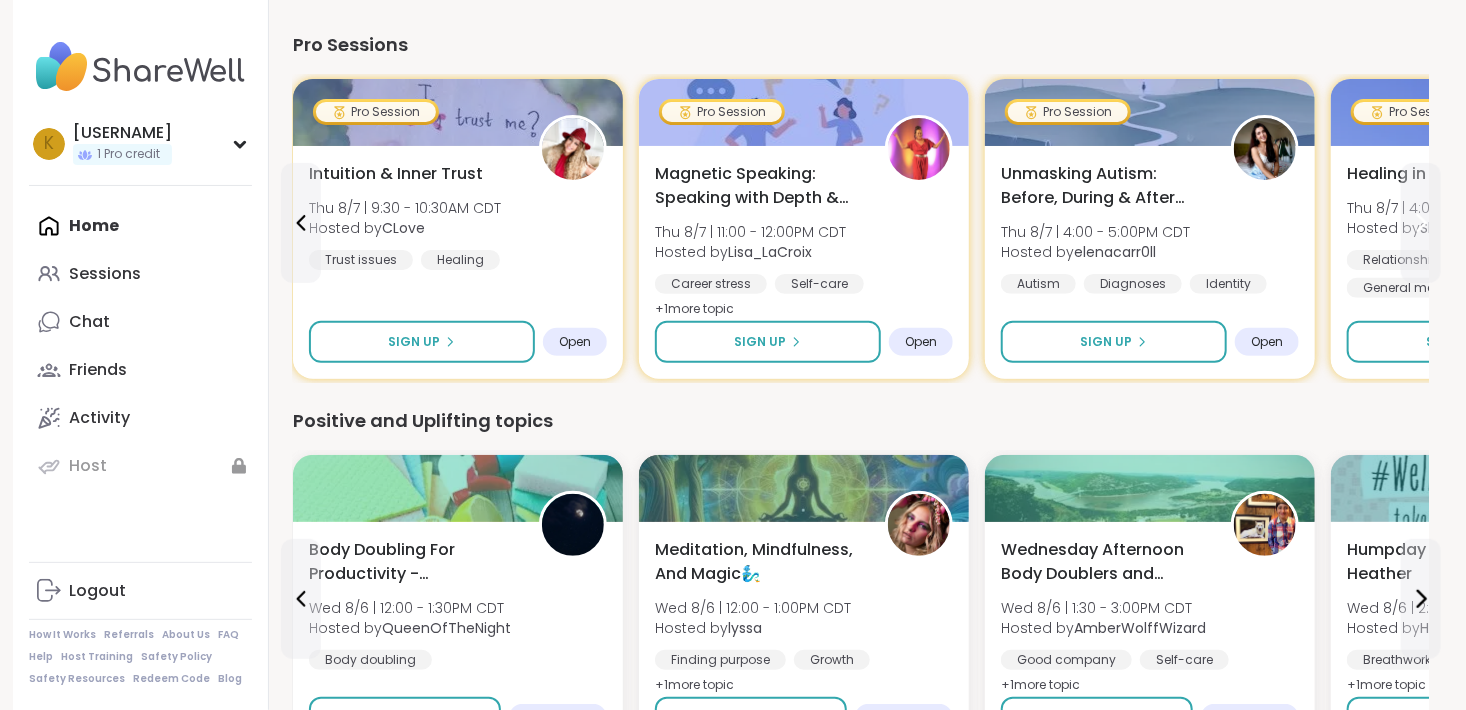 click 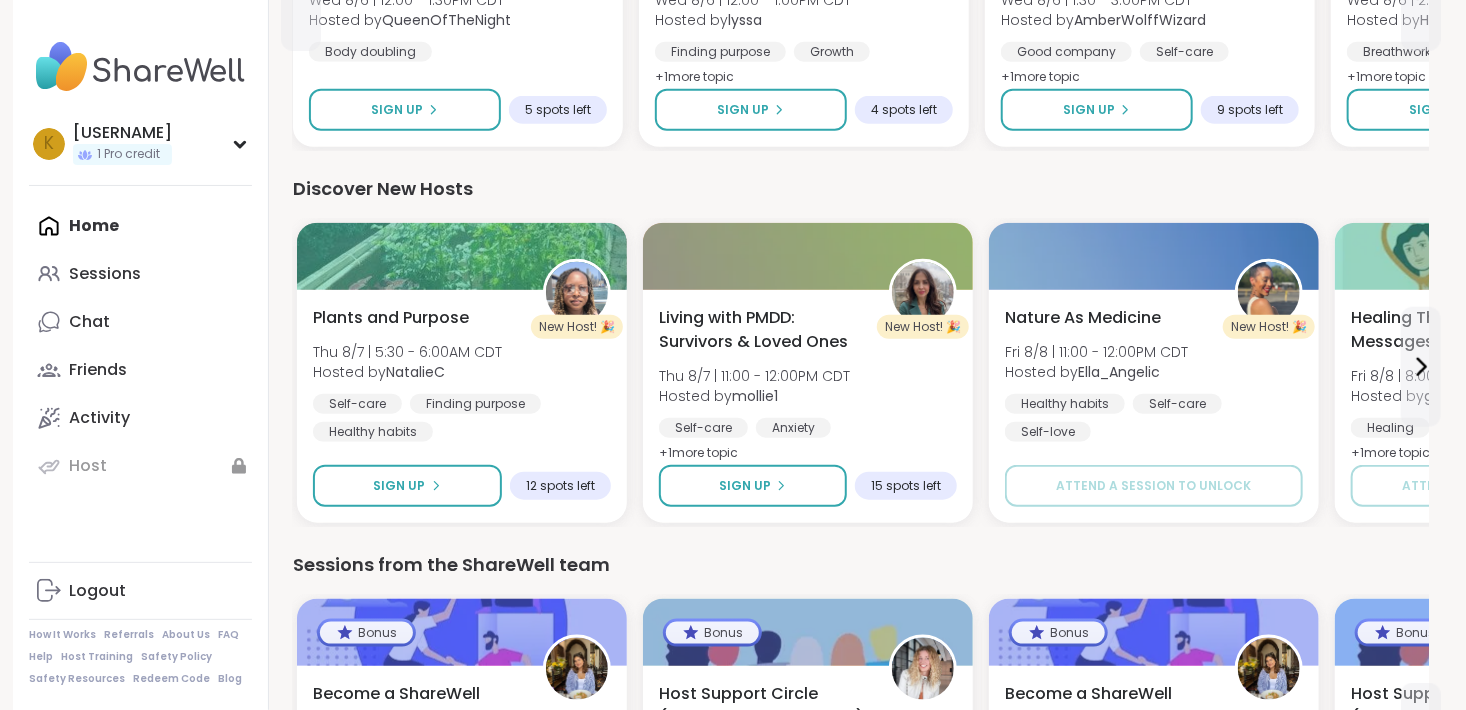 scroll, scrollTop: 794, scrollLeft: 0, axis: vertical 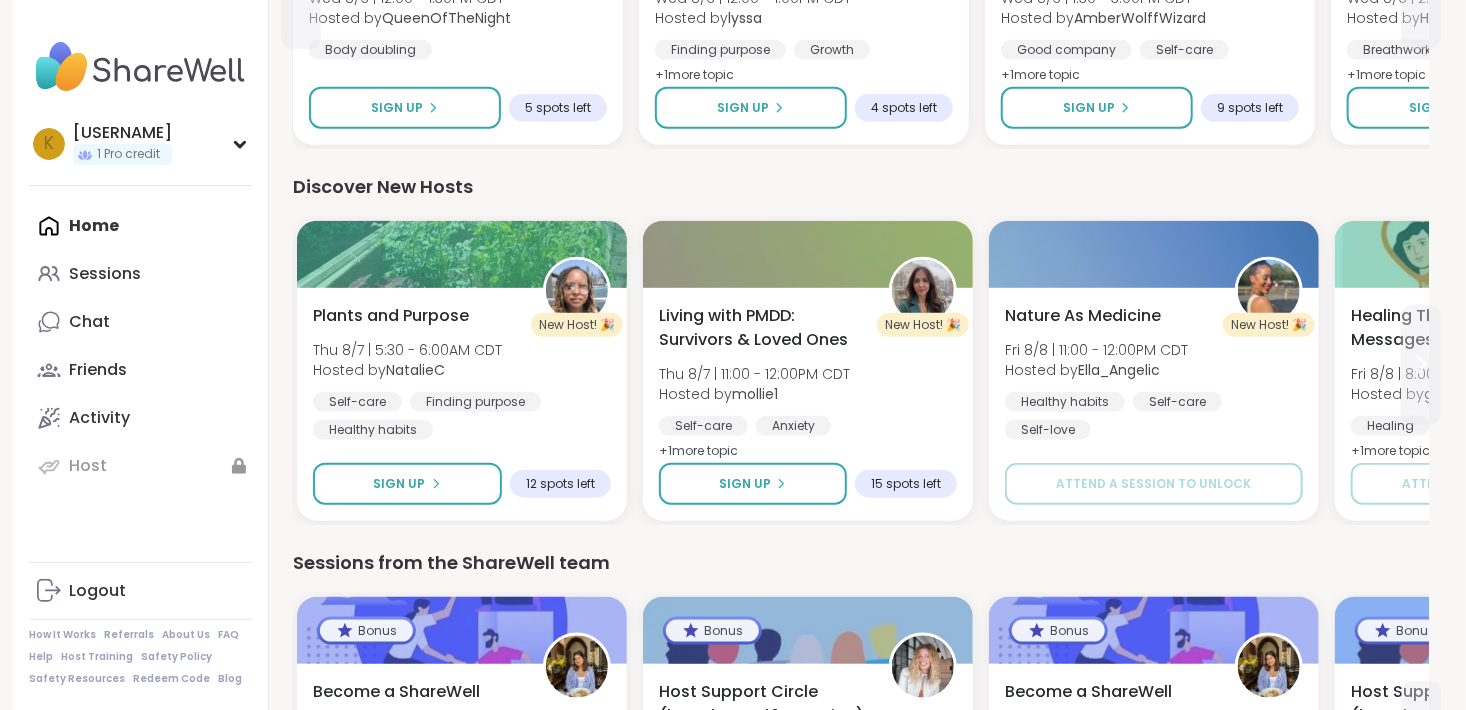 click 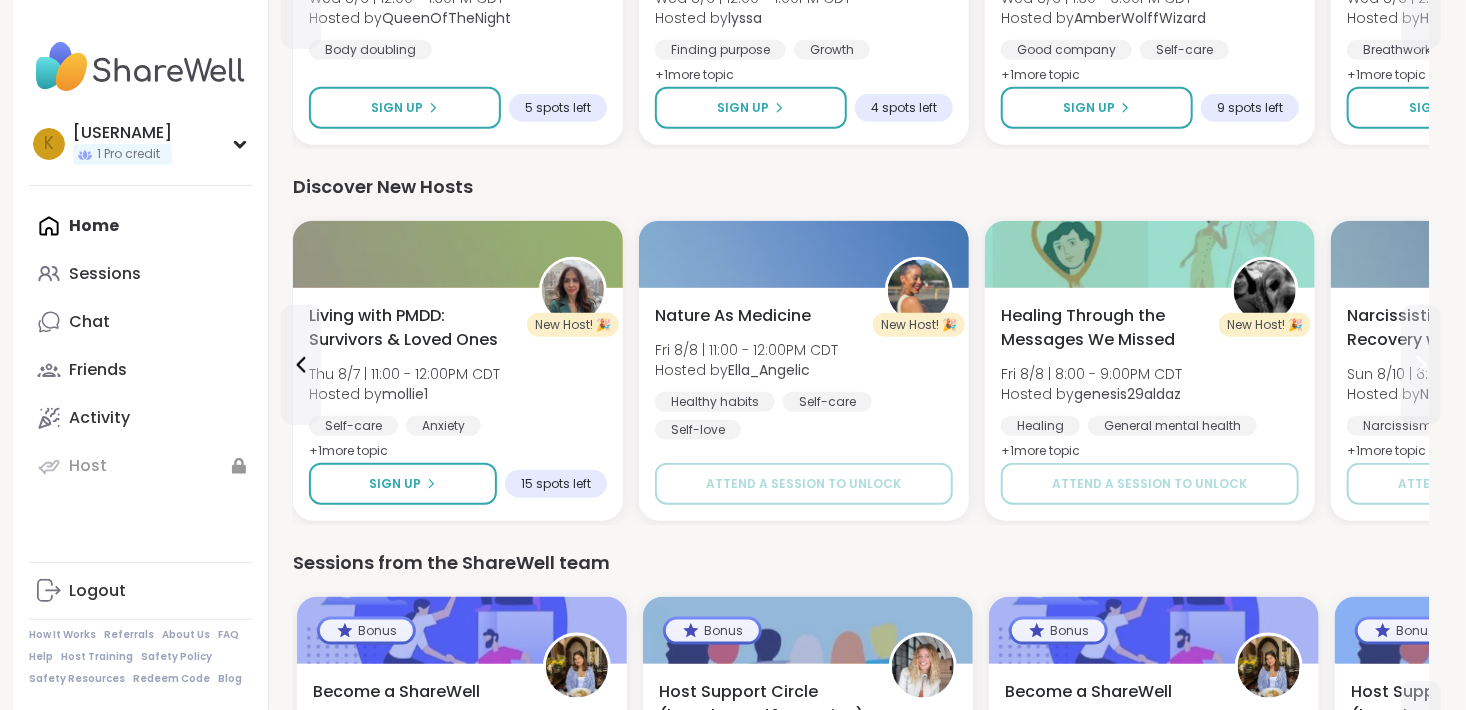 click 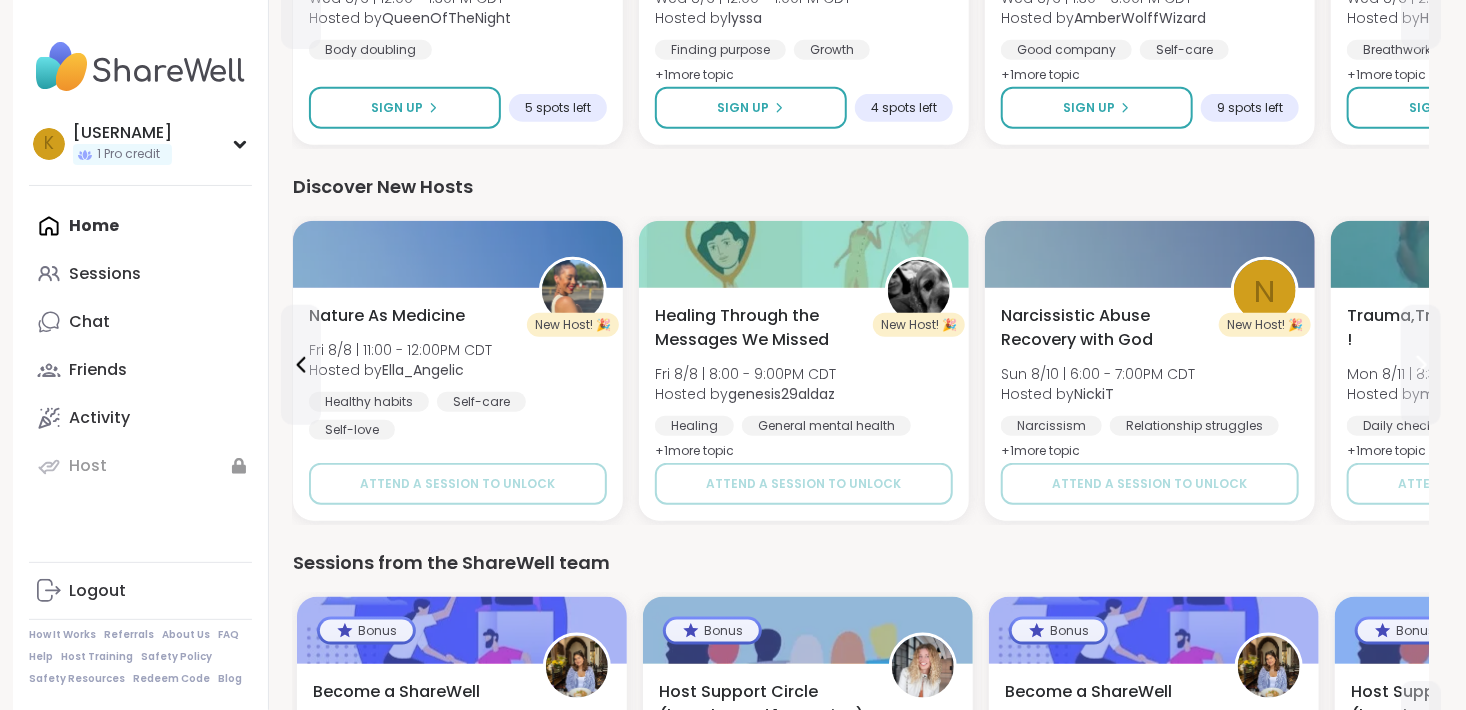 click 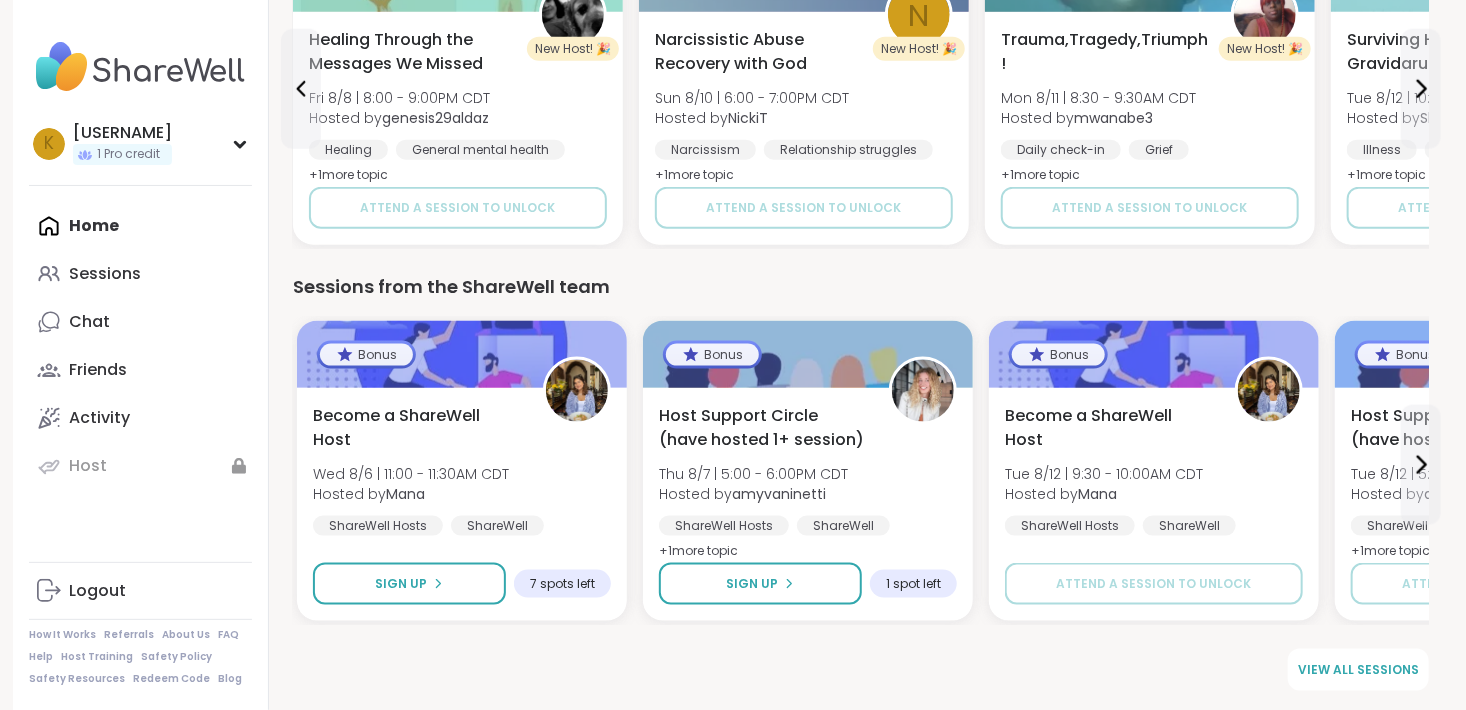scroll, scrollTop: 1069, scrollLeft: 0, axis: vertical 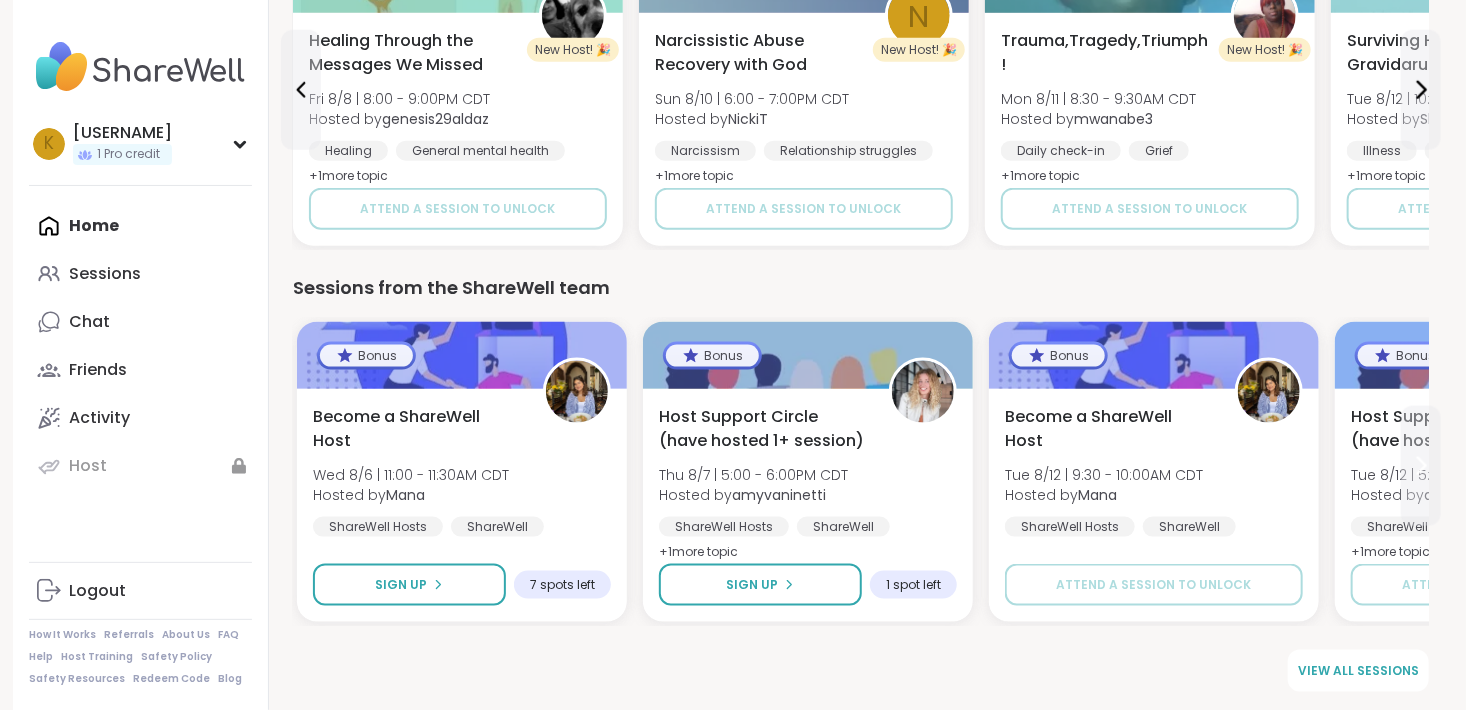 click 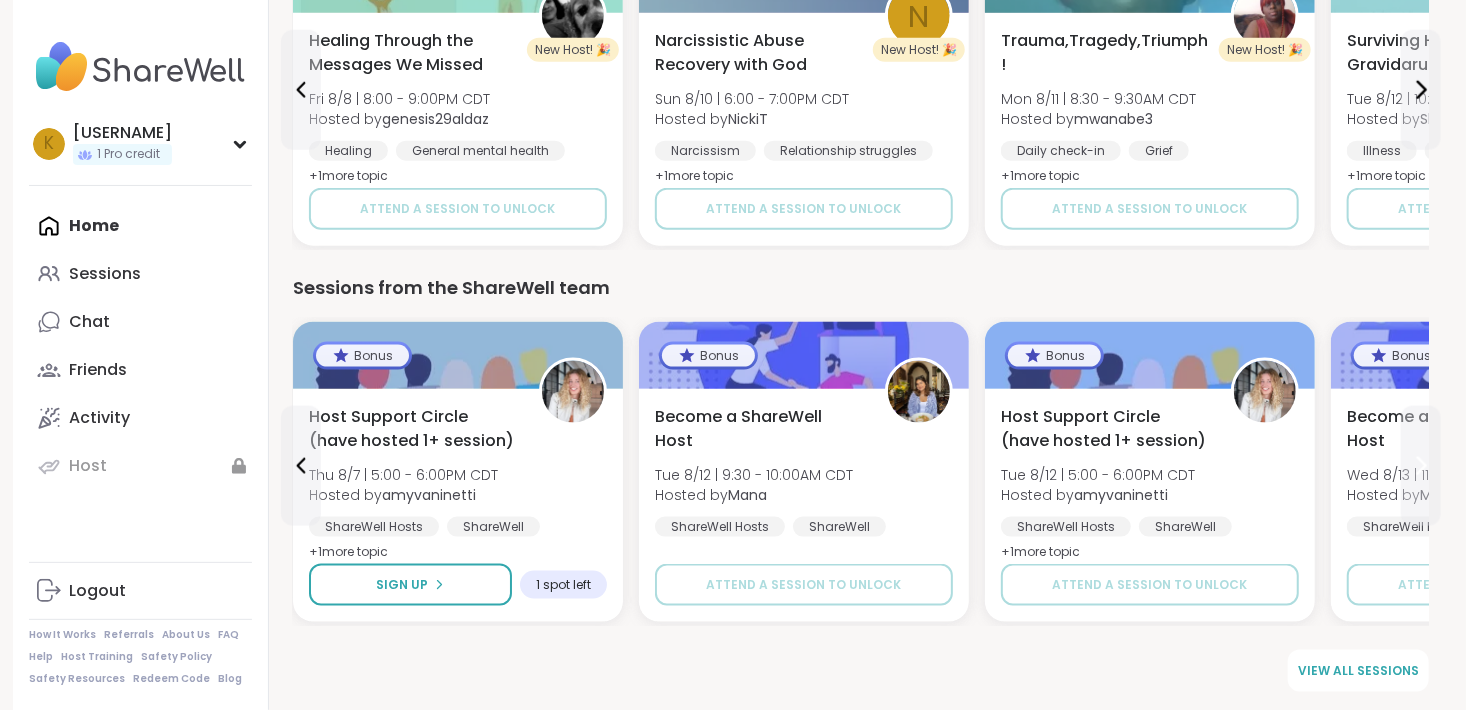 click 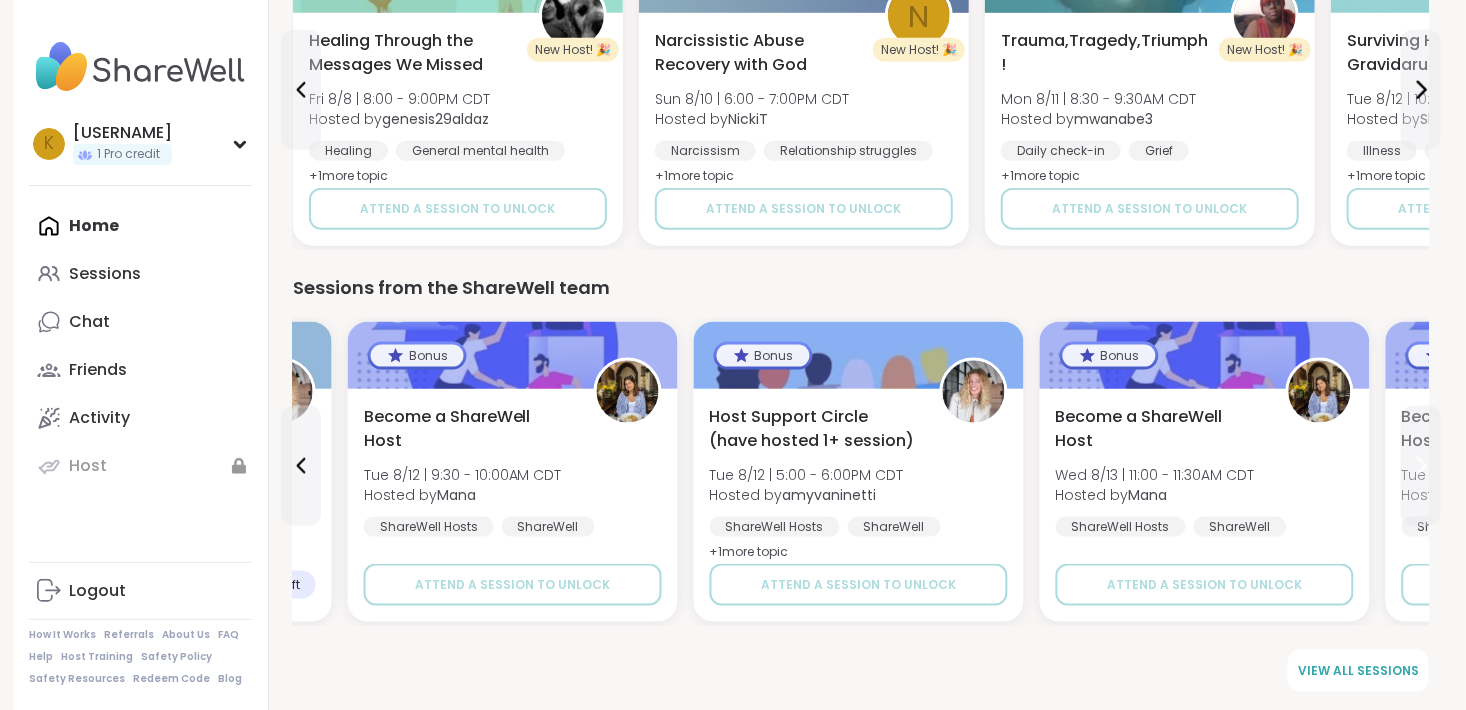 click 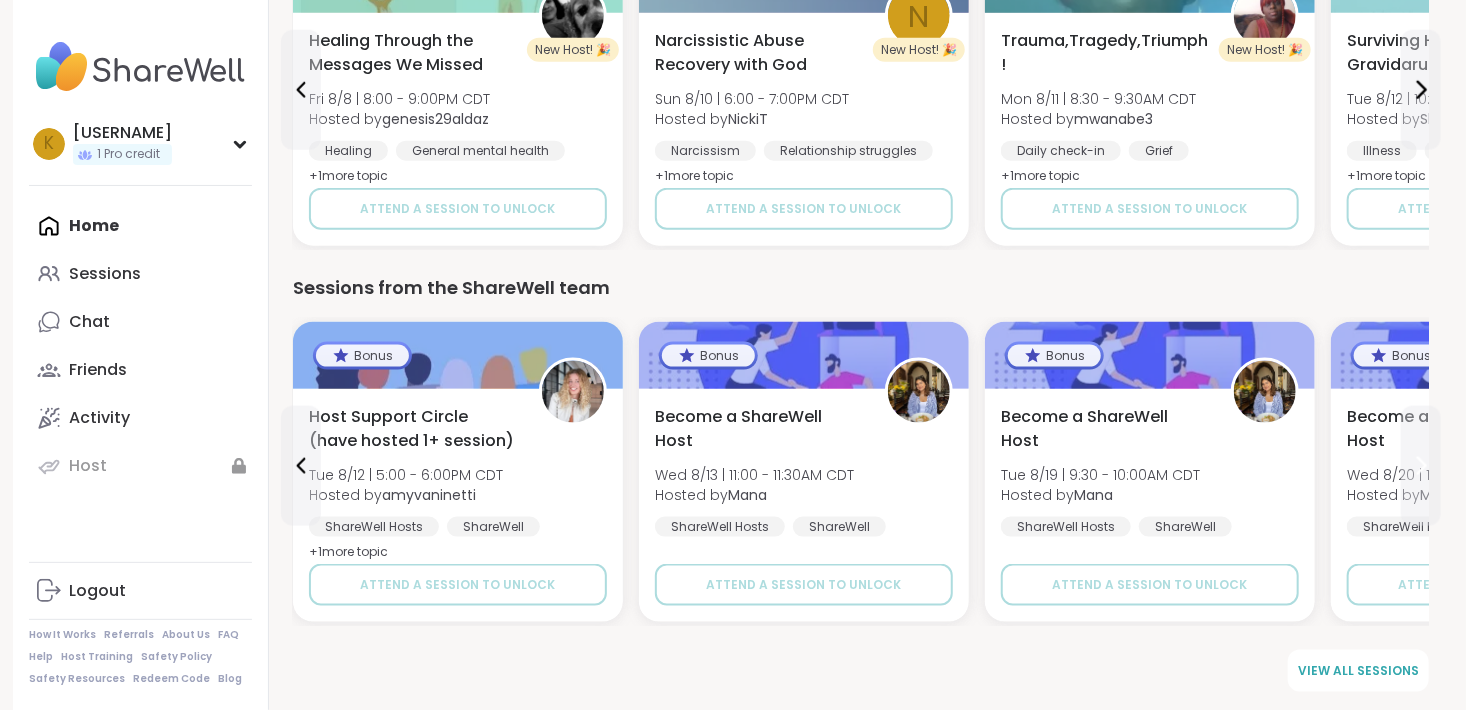 click 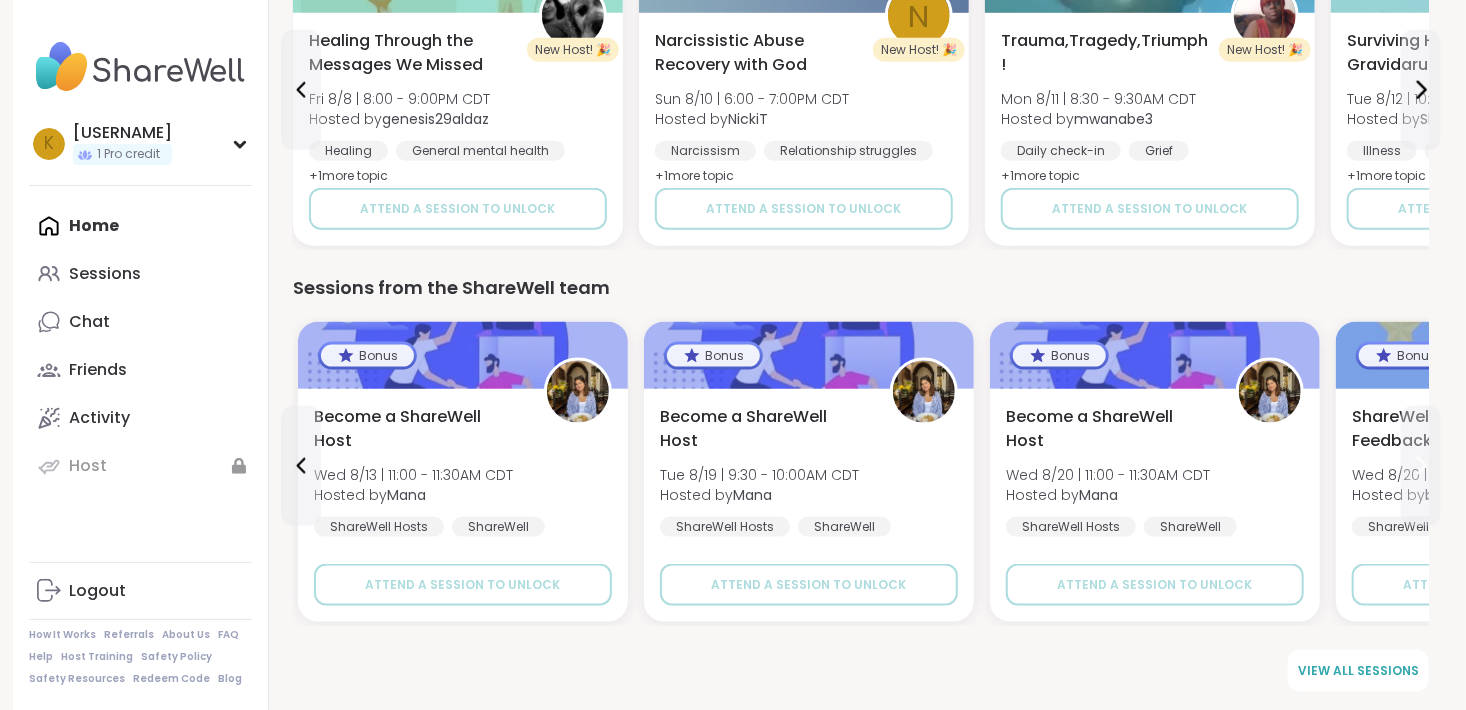 click 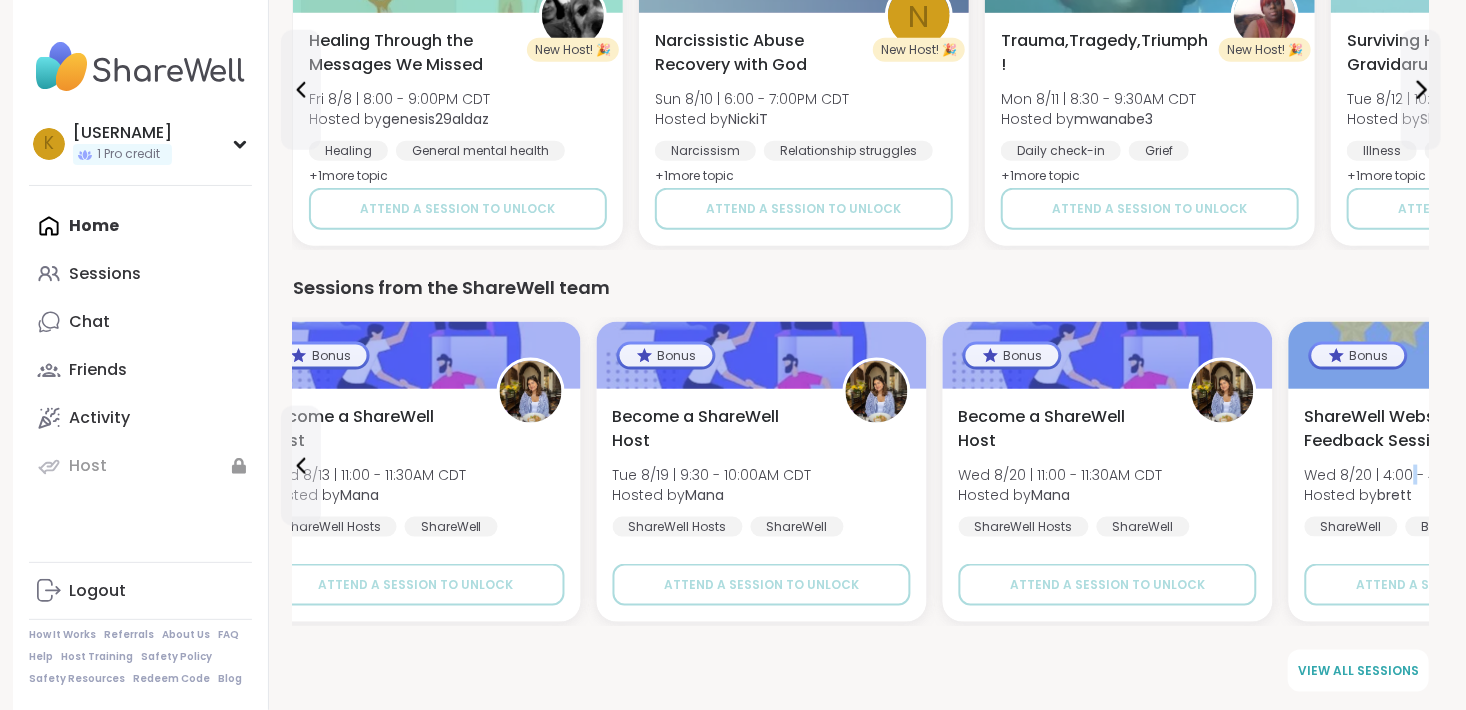 click on "ShareWell Website Feedback Session Wed 8/20 | 4:00 - 4:30PM CDT Hosted by [USERNAME] ShareWell Bonus" at bounding box center (1454, 471) 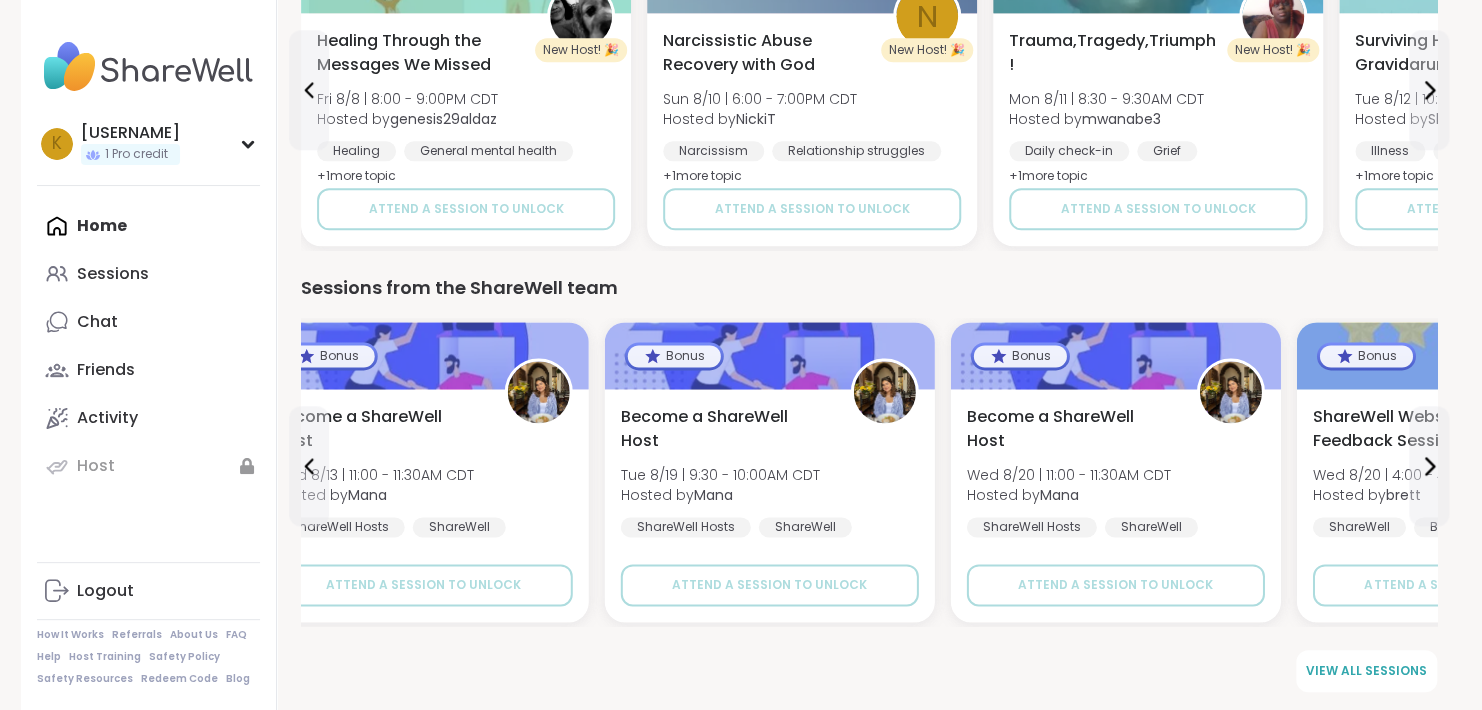 click on "Attend your first session to unlock free regular sessions or upgrade to register now" at bounding box center (1212, 483) 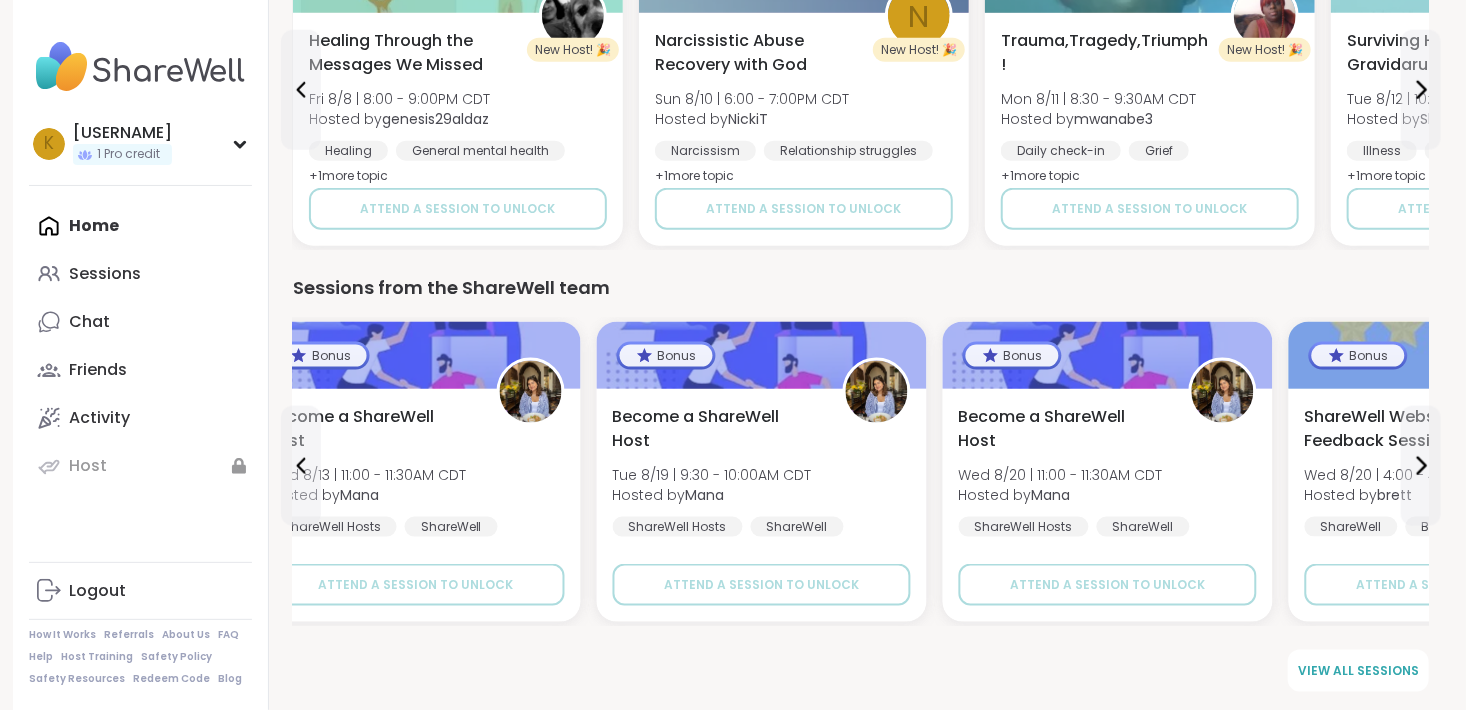 scroll, scrollTop: 1070, scrollLeft: 0, axis: vertical 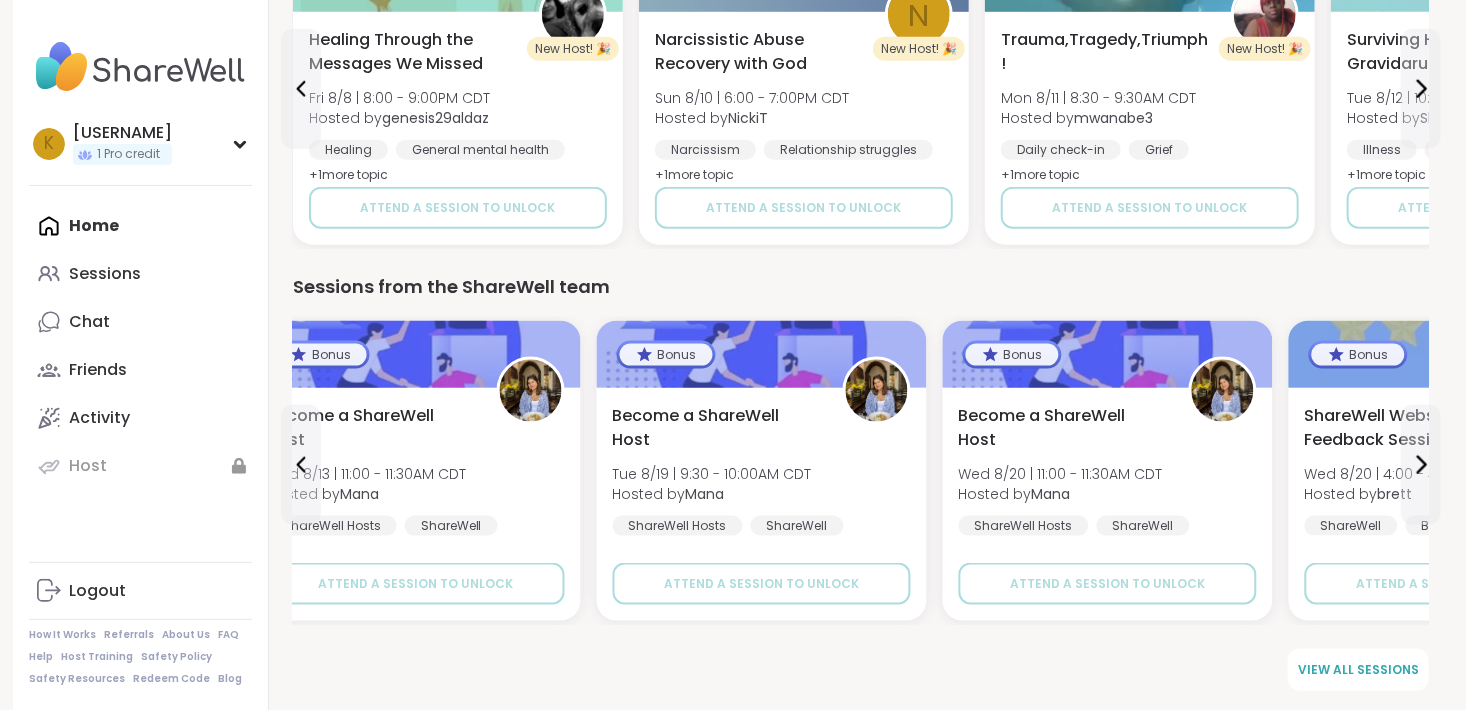 click on "View all sessions" at bounding box center (1358, 670) 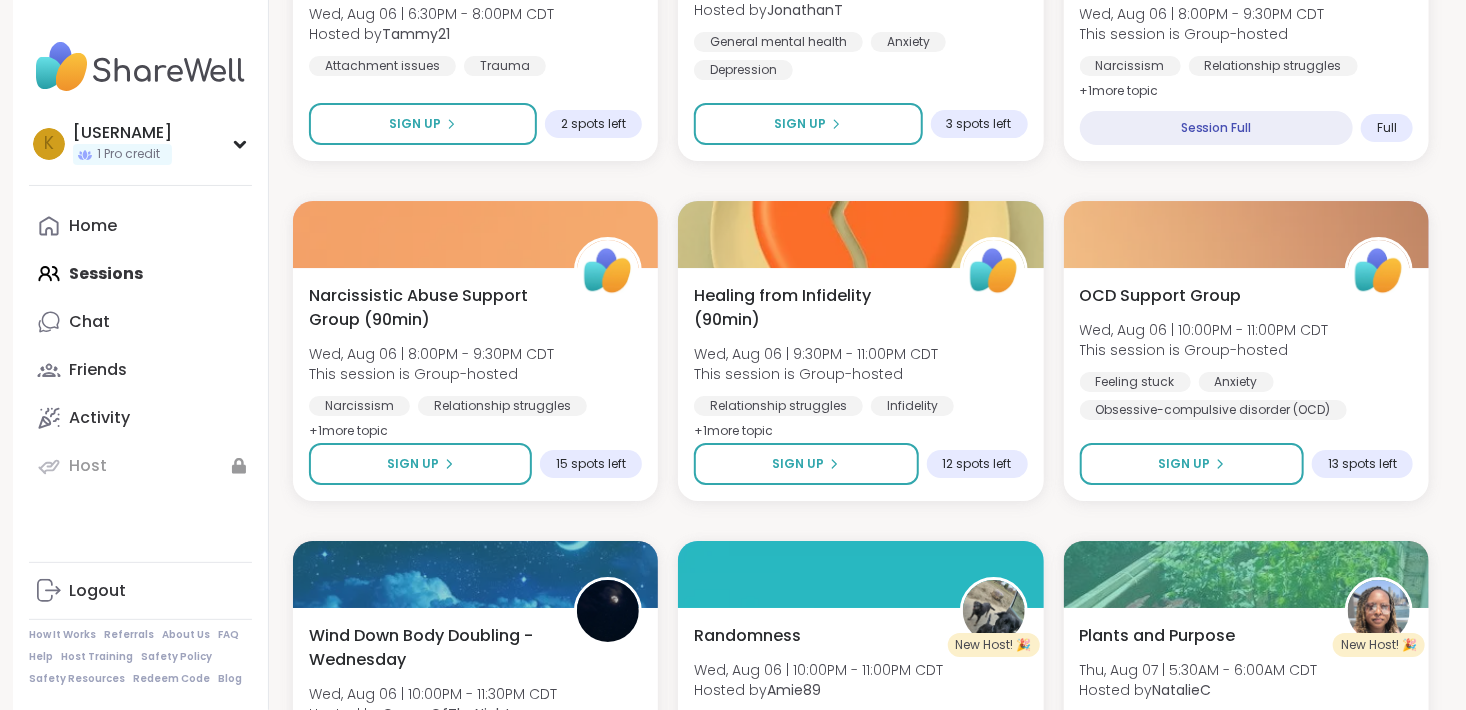 scroll, scrollTop: 3277, scrollLeft: 0, axis: vertical 